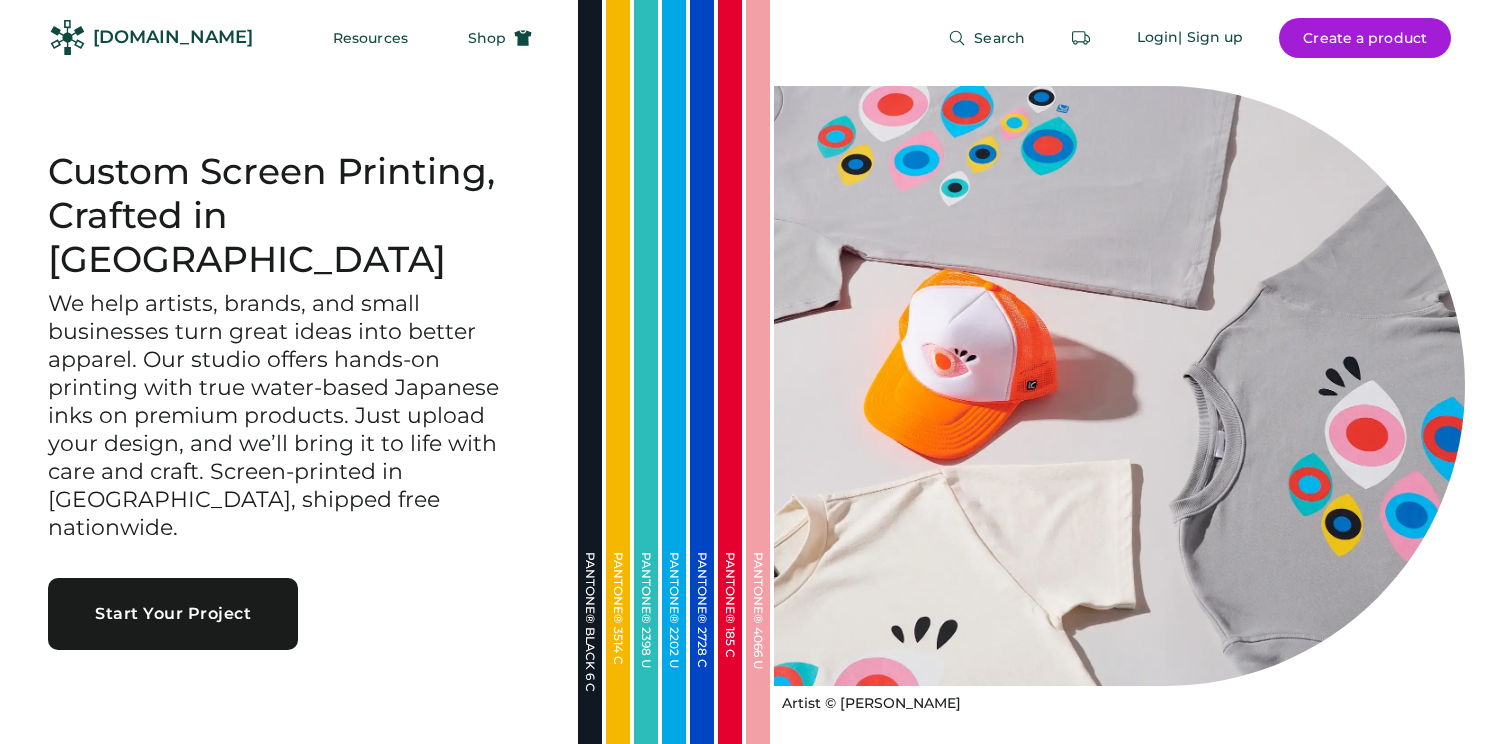 scroll, scrollTop: 0, scrollLeft: 0, axis: both 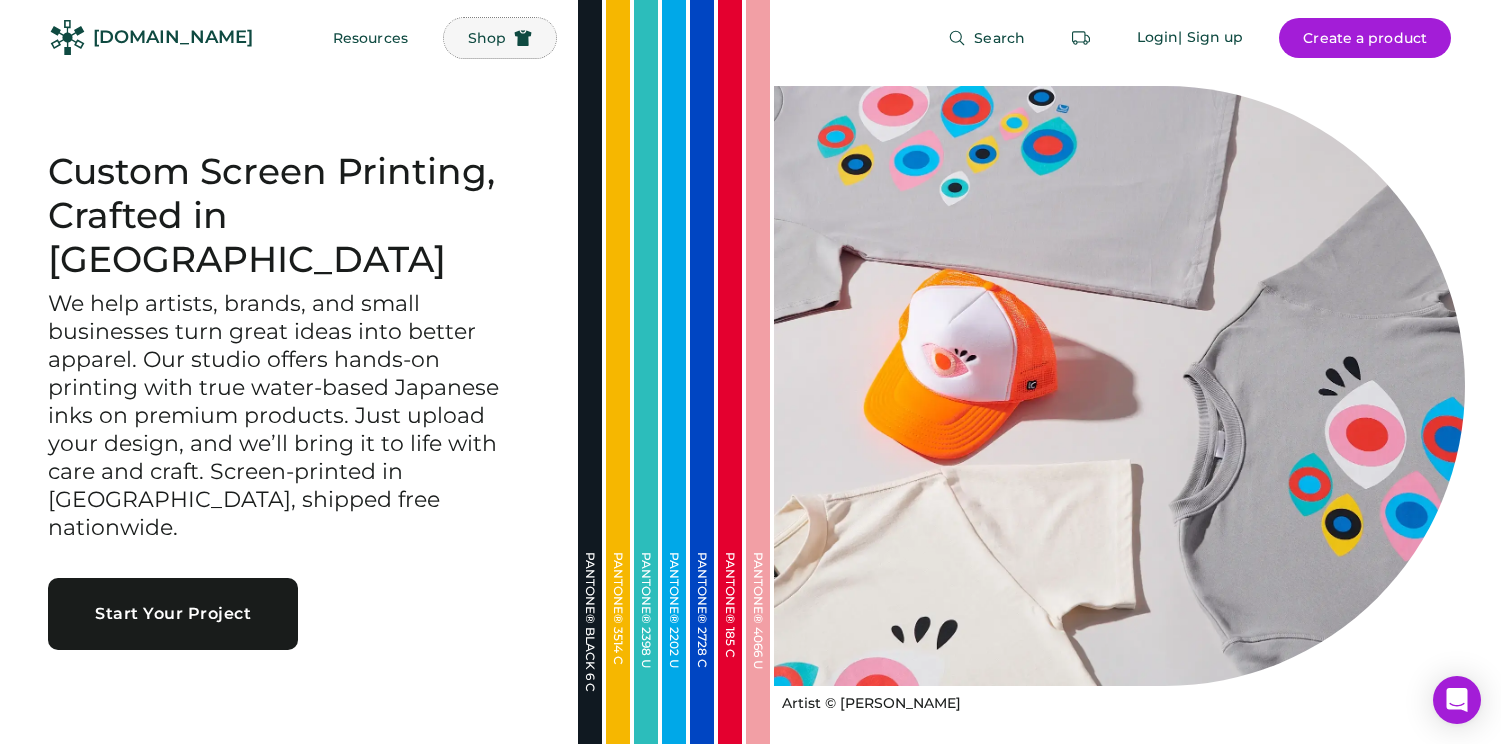 click on "Shop" at bounding box center (487, 38) 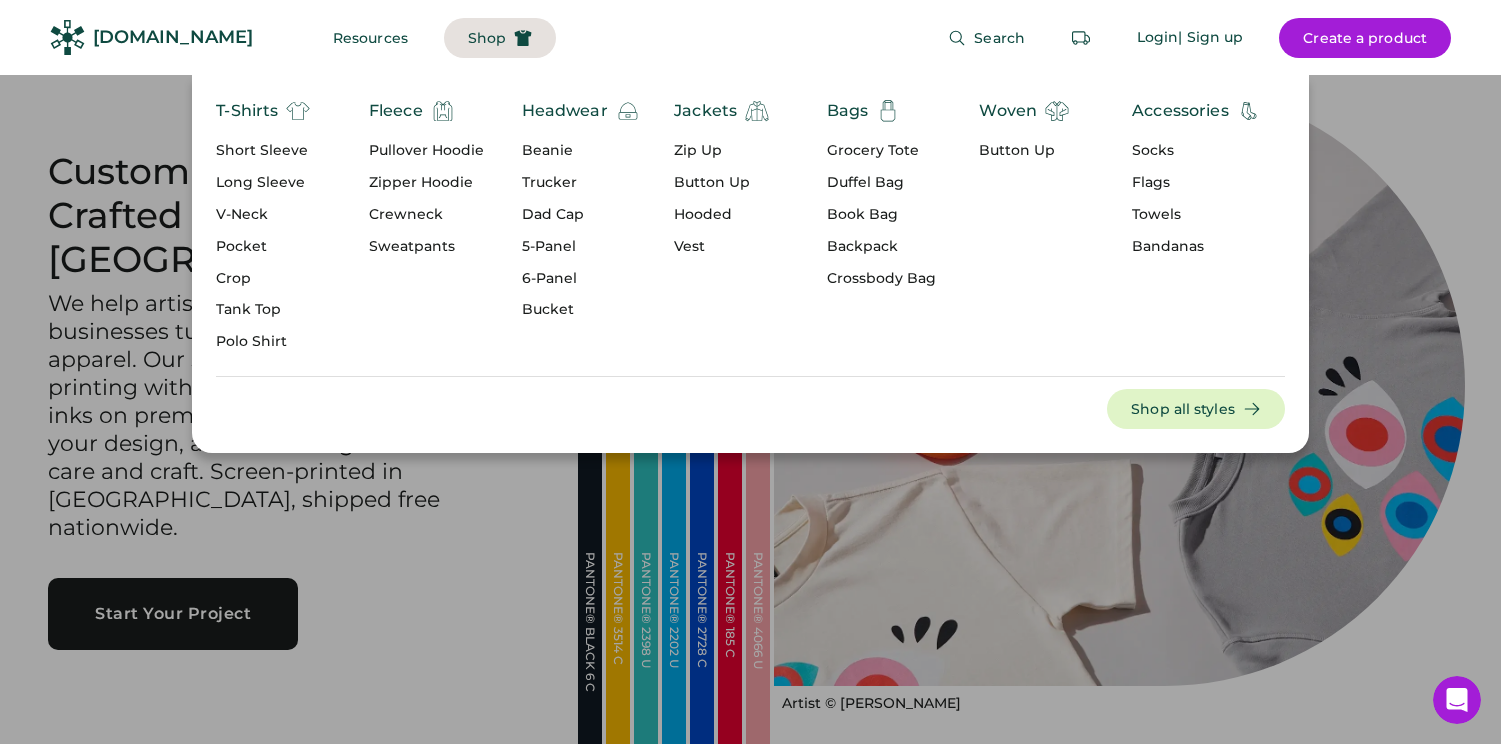 scroll, scrollTop: 0, scrollLeft: 0, axis: both 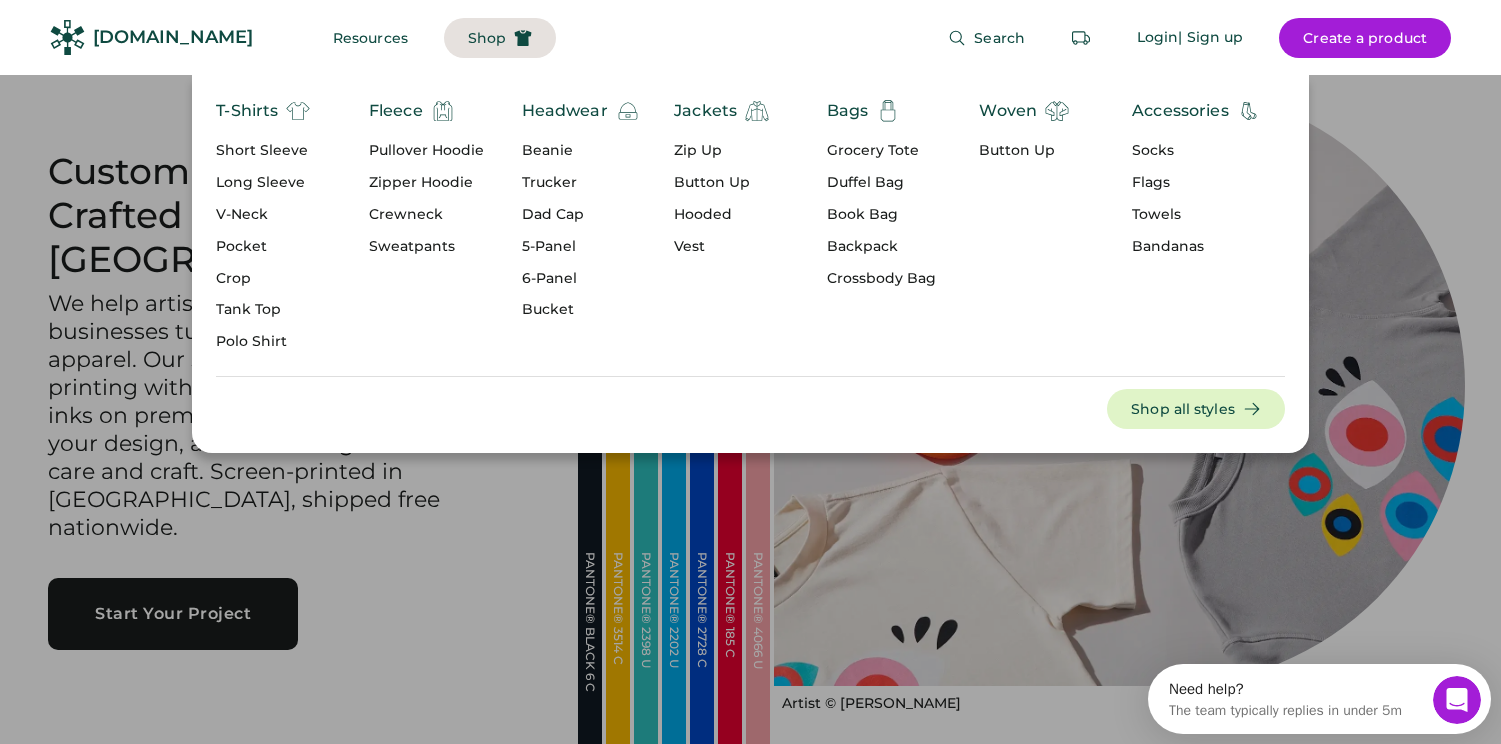 click on "Dad Cap" at bounding box center (581, 215) 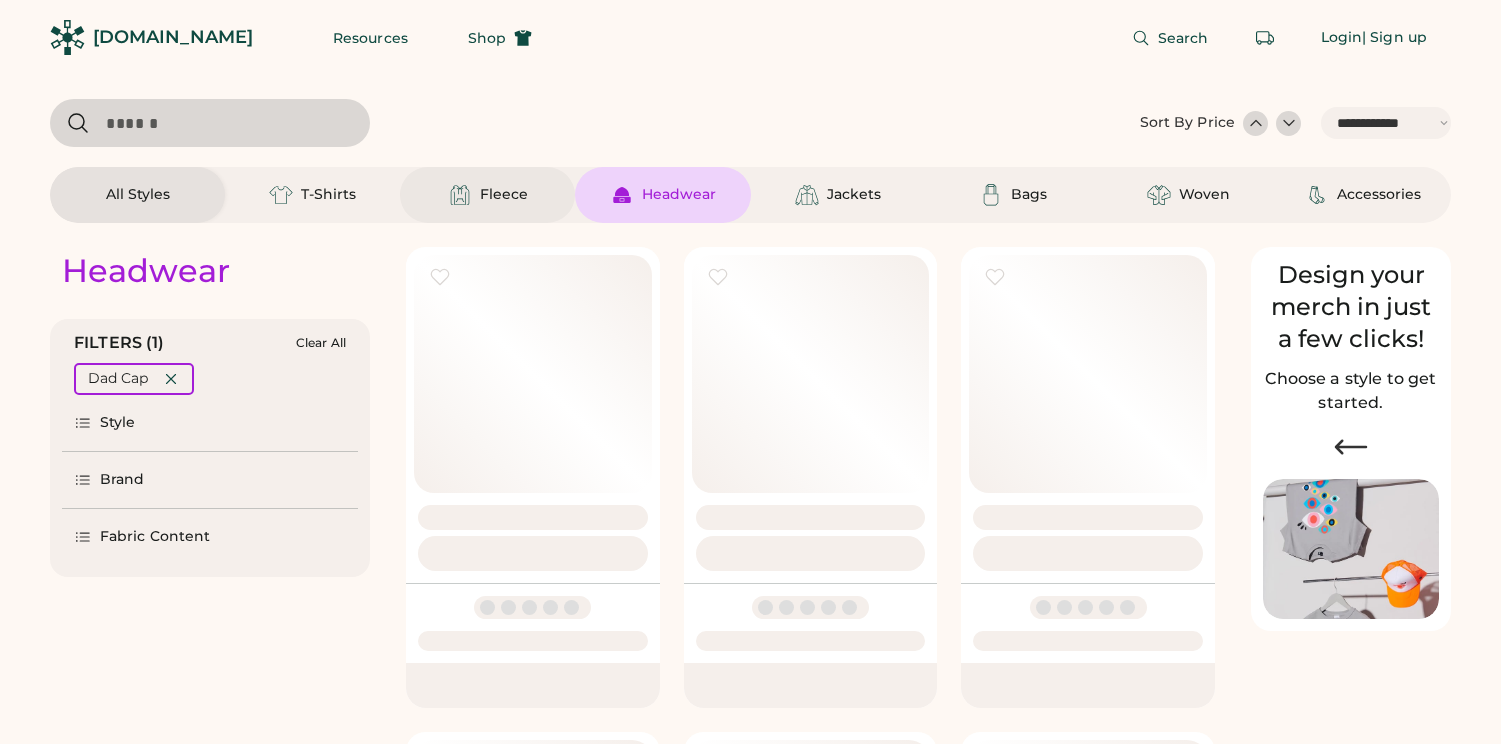 select on "*****" 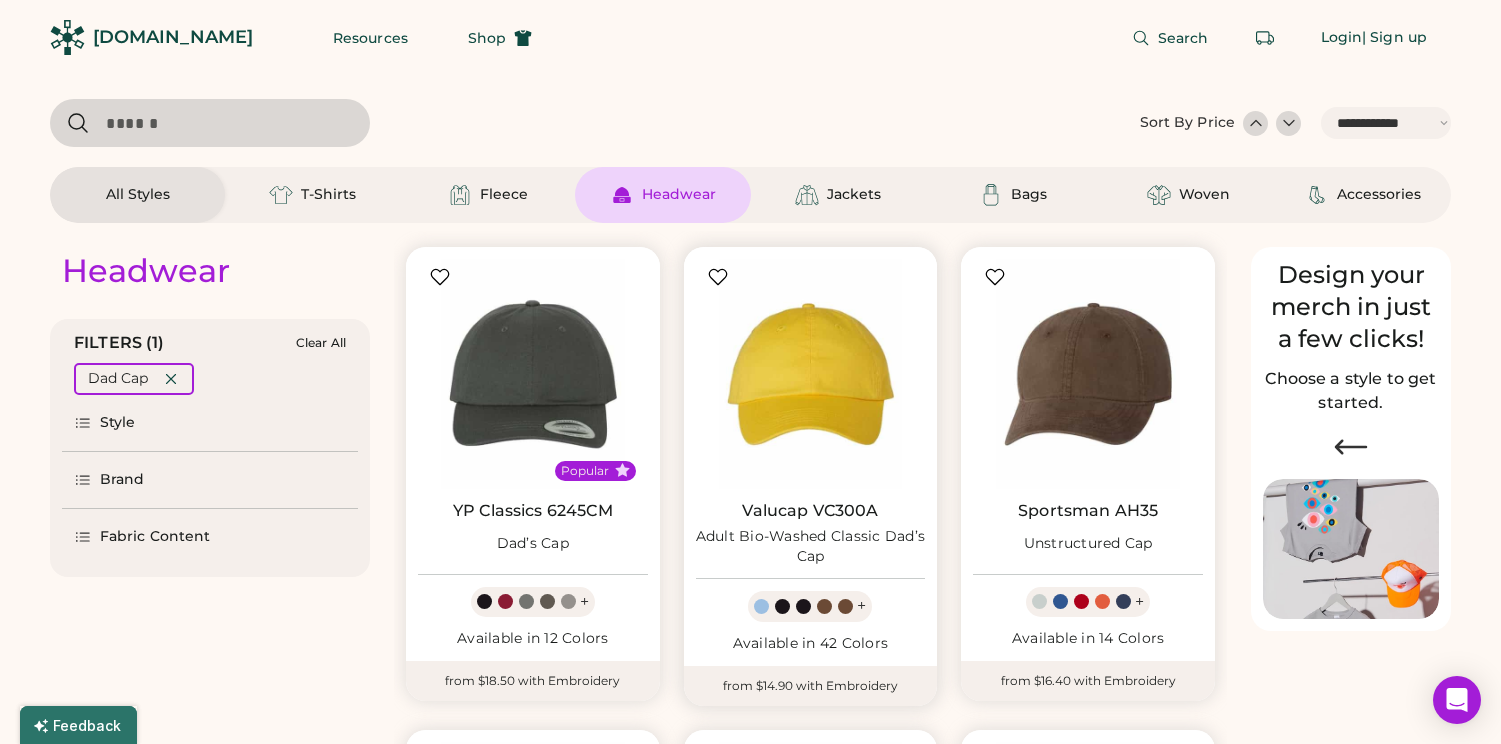 scroll, scrollTop: 187, scrollLeft: 0, axis: vertical 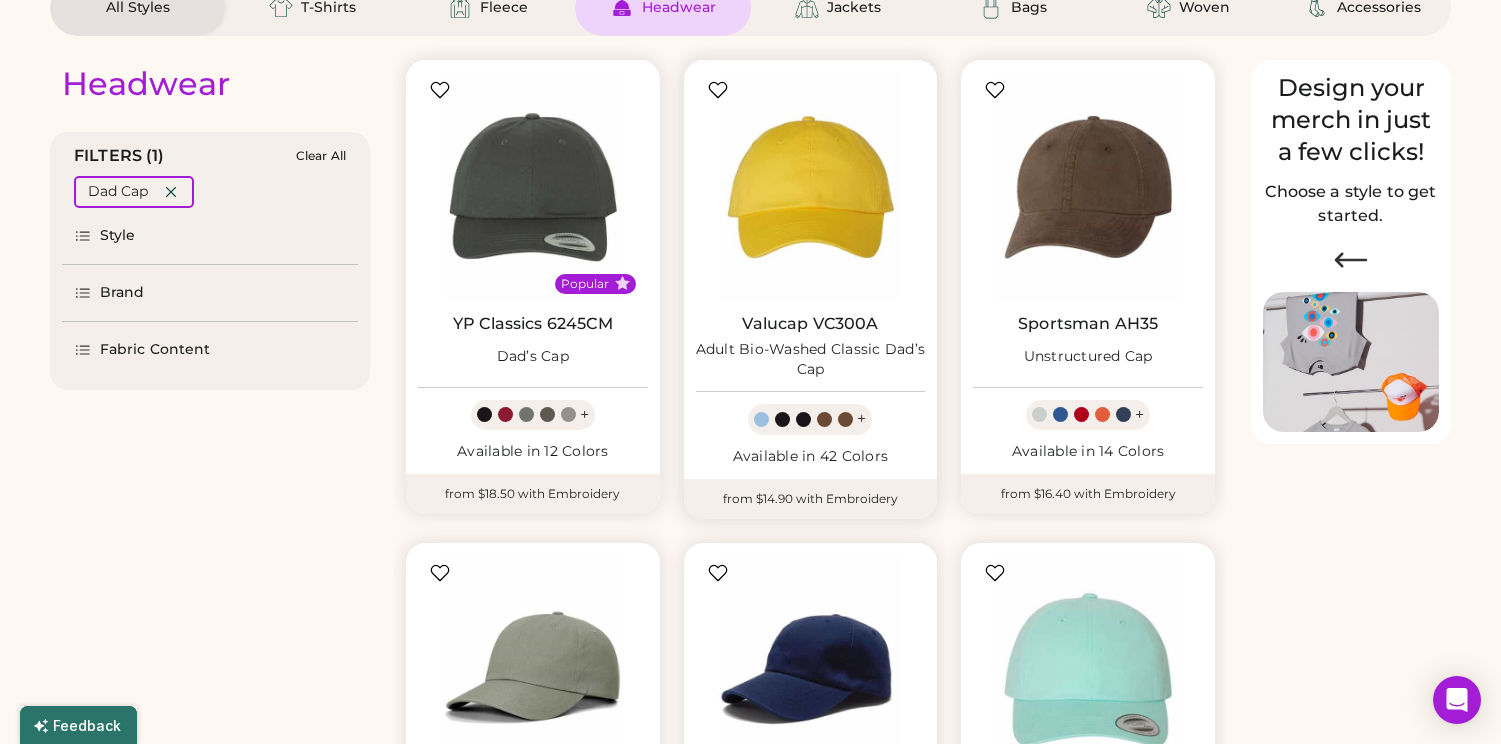 select on "*****" 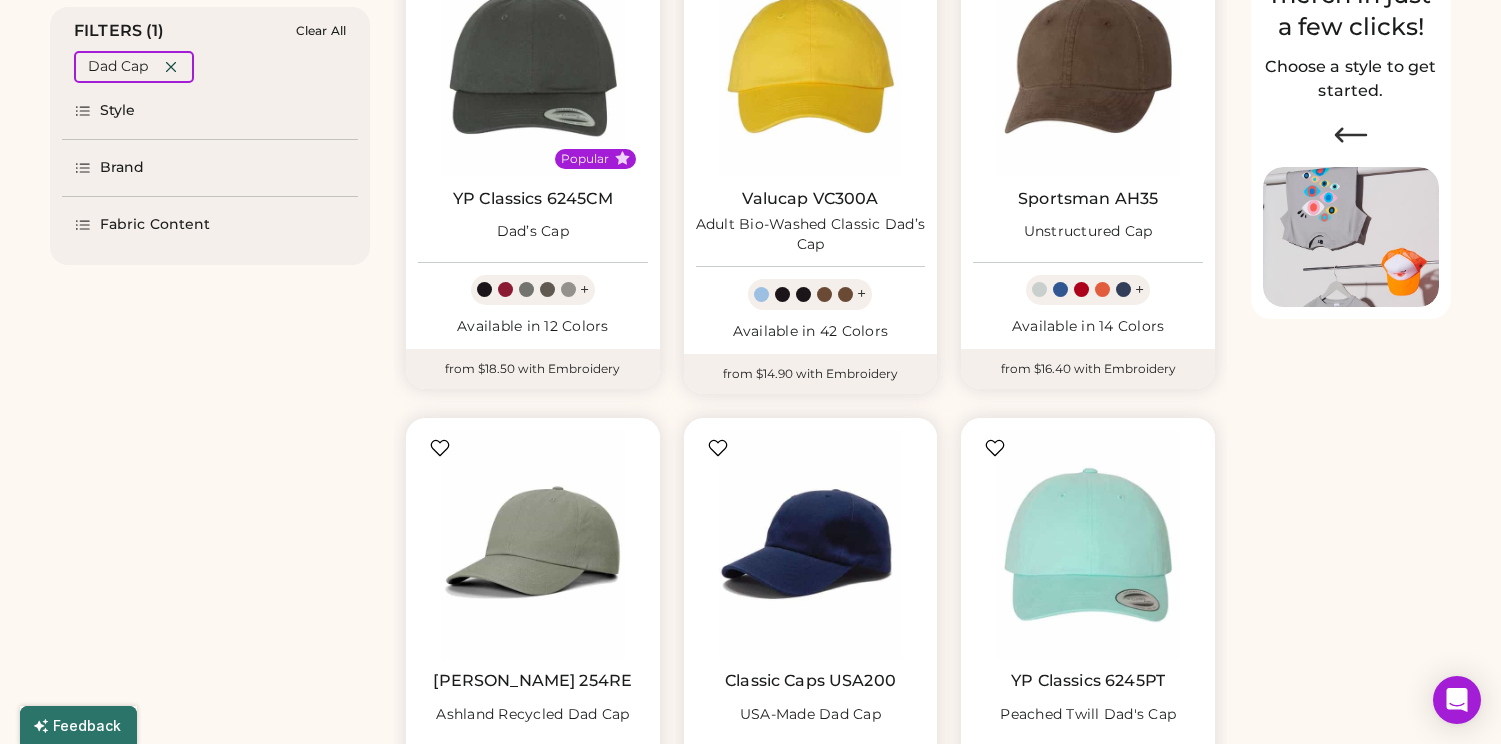 scroll, scrollTop: 0, scrollLeft: 0, axis: both 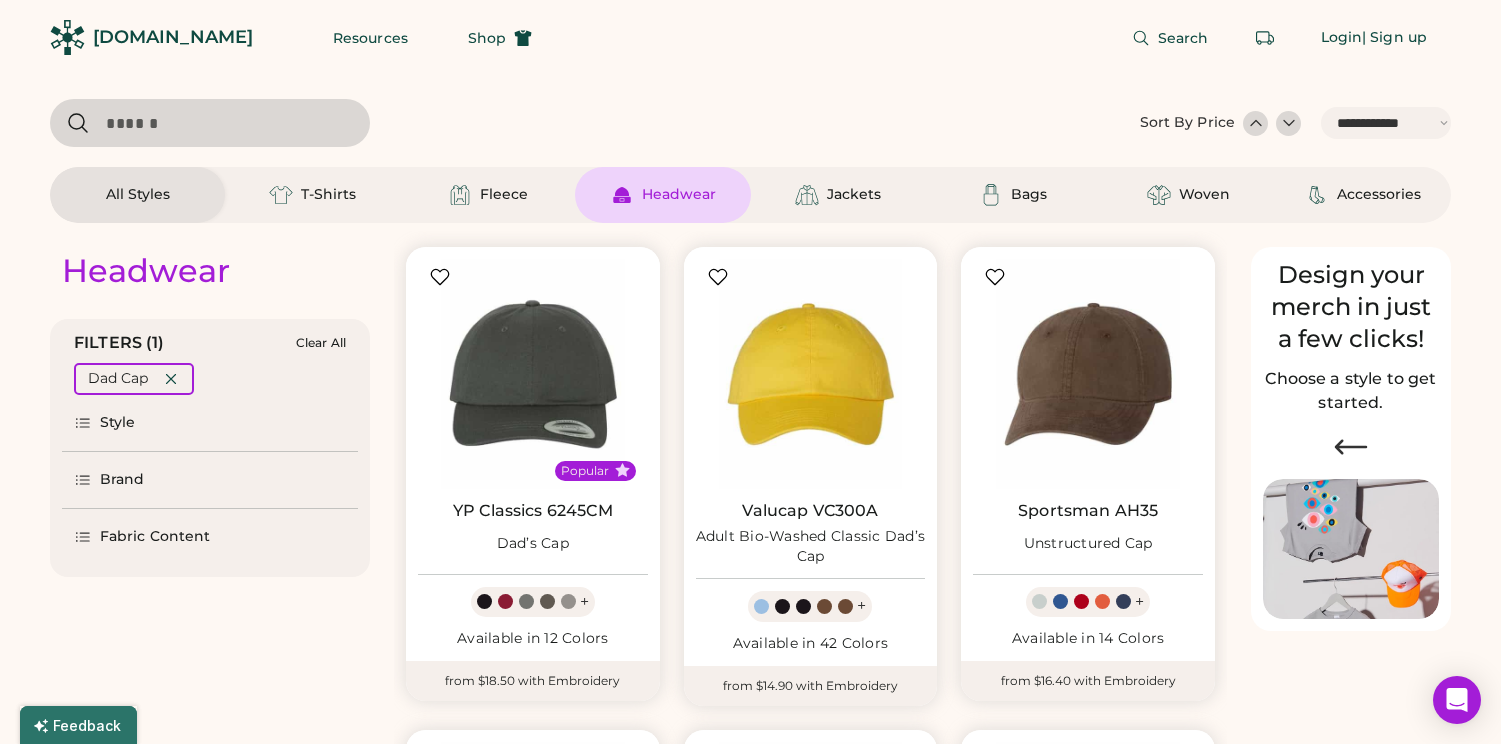 click 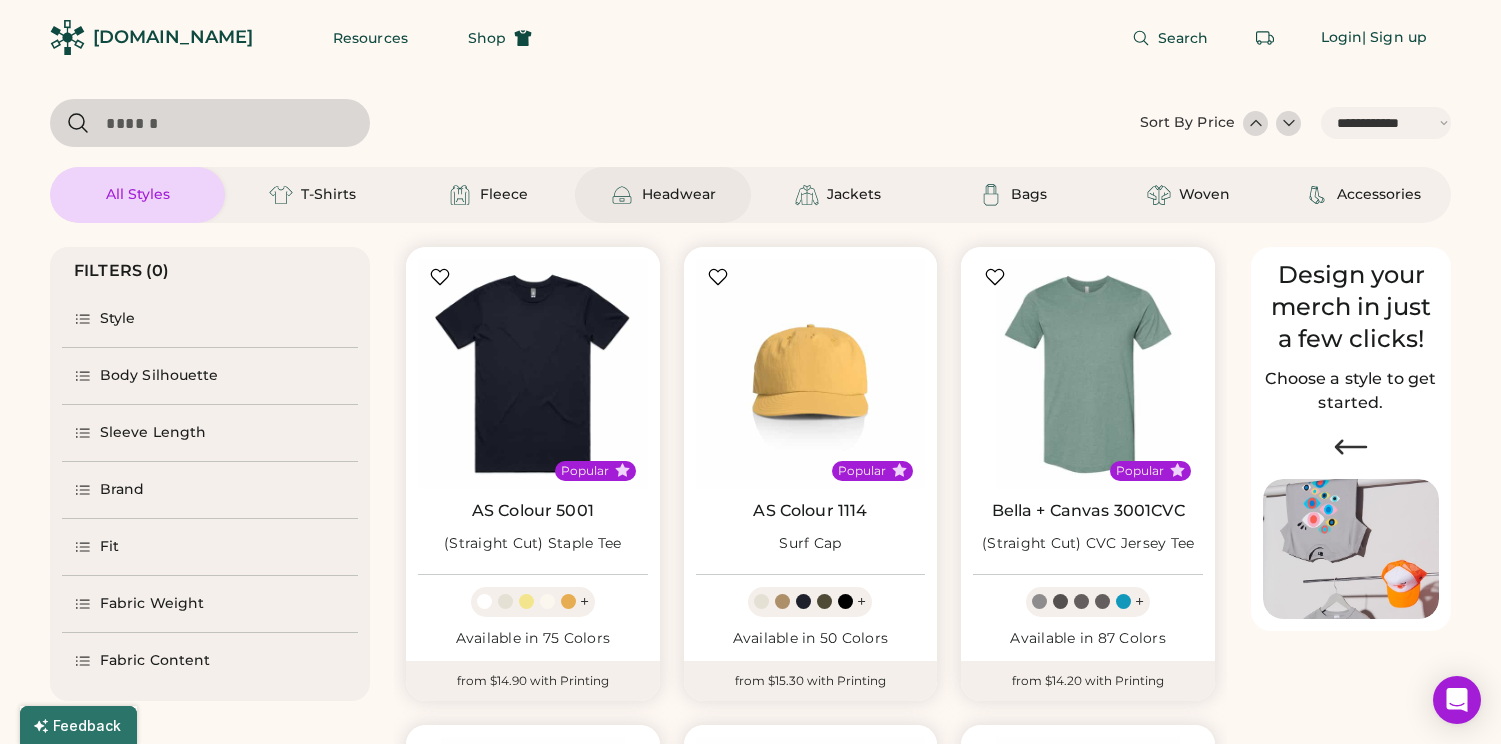 click on "Headwear" at bounding box center [679, 195] 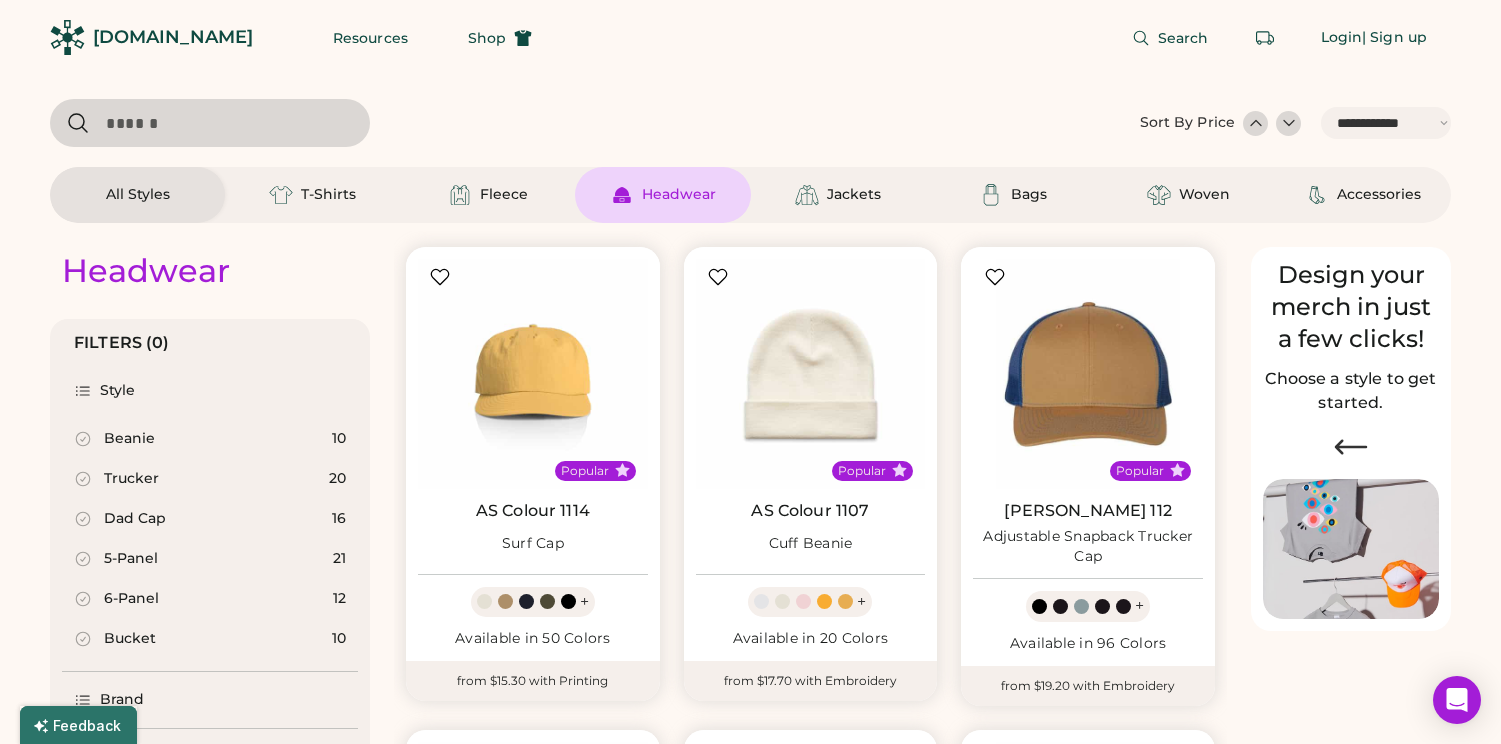 click on "5-Panel 21" at bounding box center (210, 559) 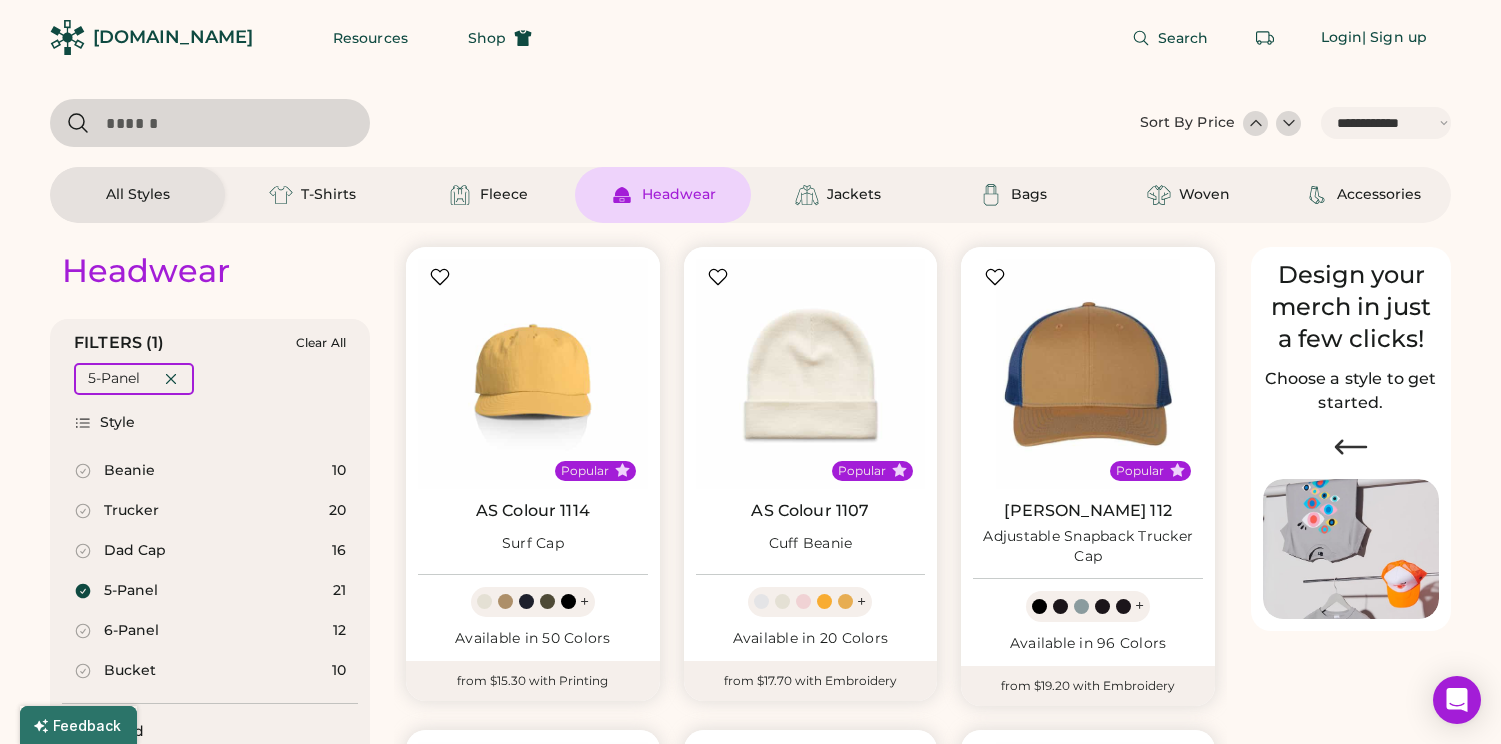 select on "*" 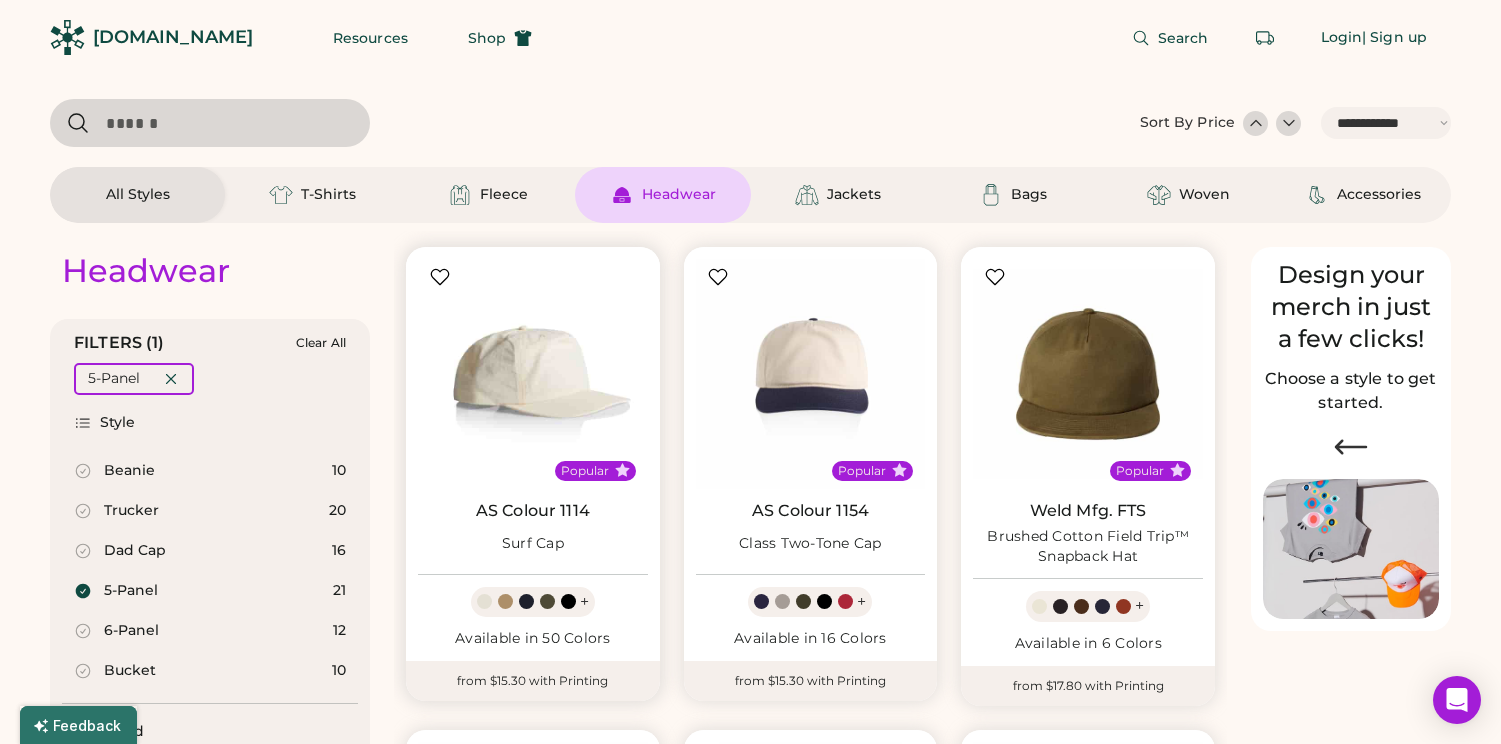 click at bounding box center (533, 374) 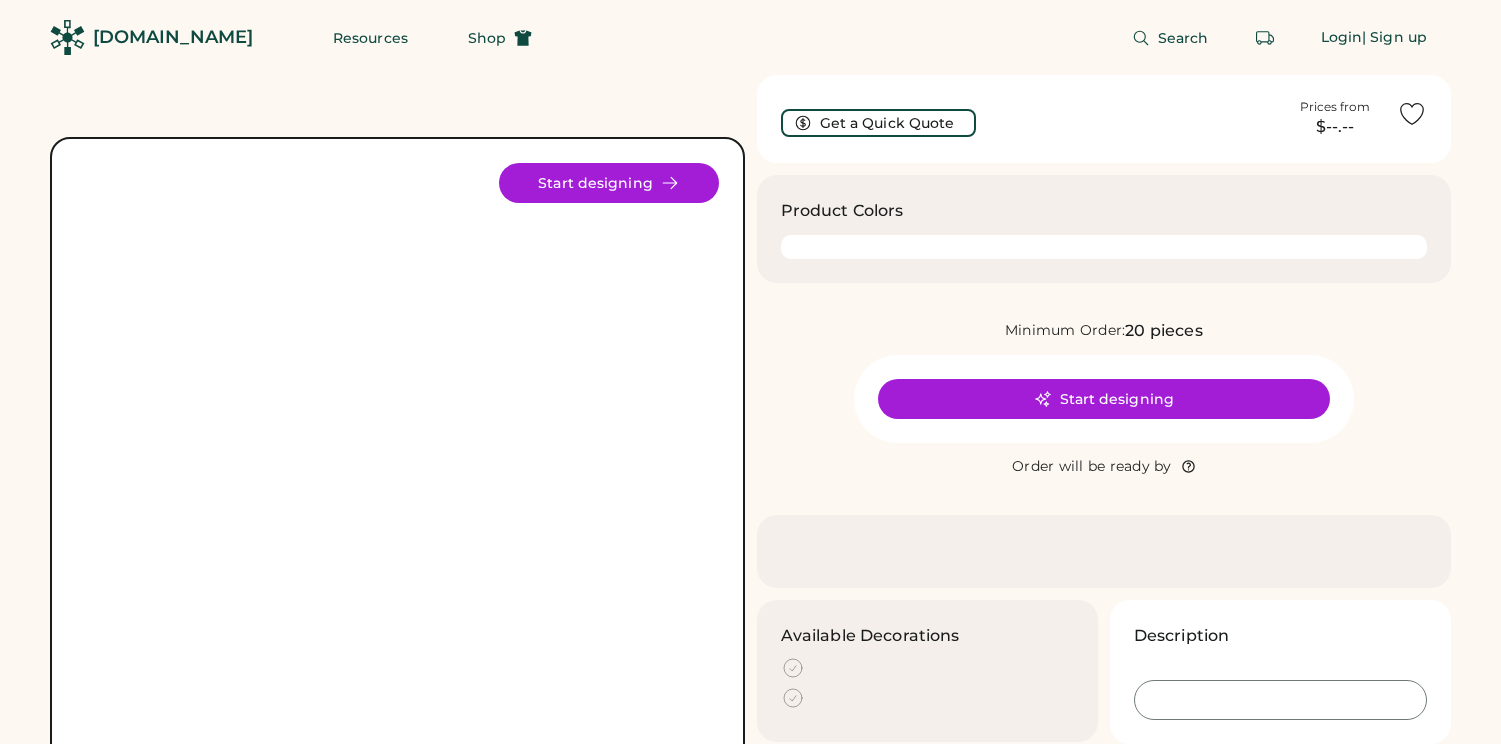 scroll, scrollTop: 0, scrollLeft: 0, axis: both 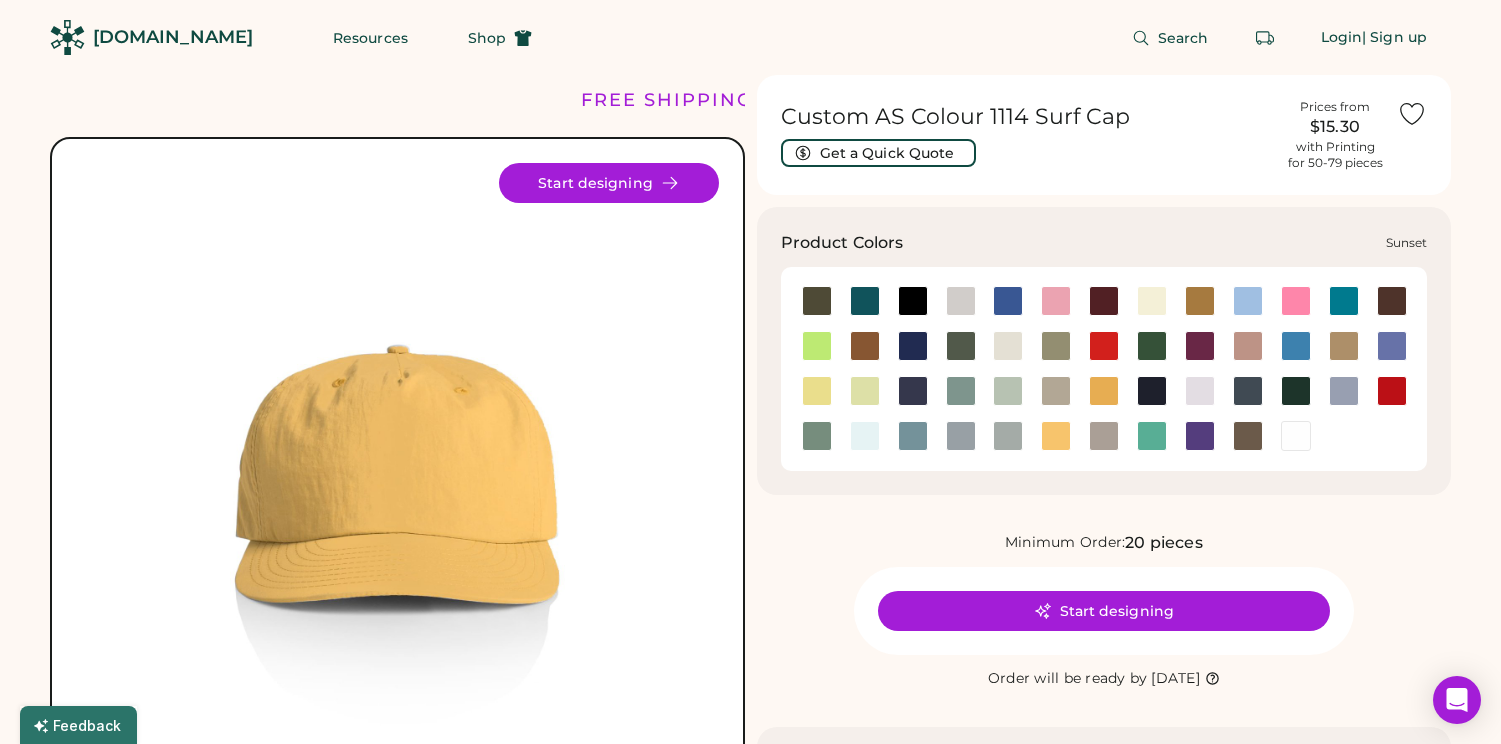 click at bounding box center [1056, 436] 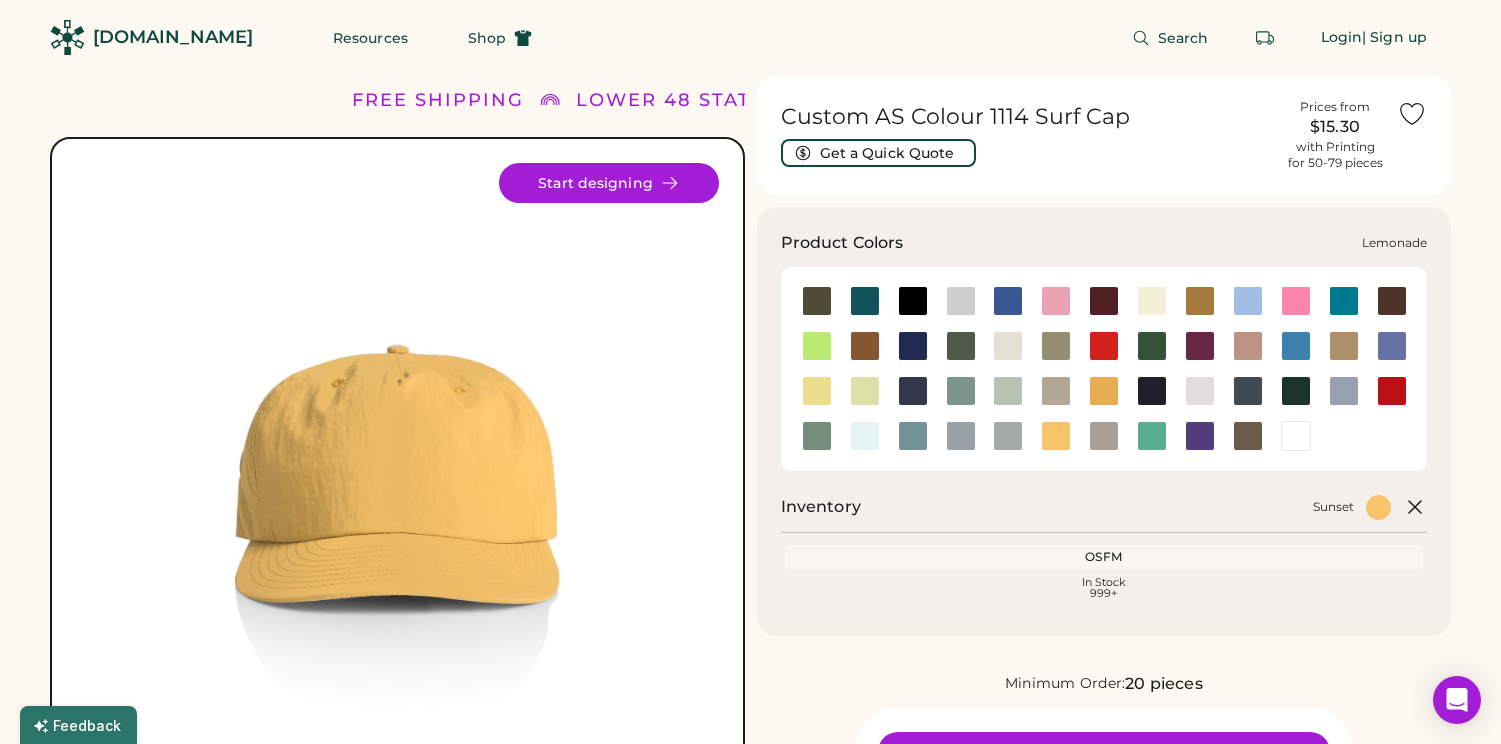 click at bounding box center [817, 391] 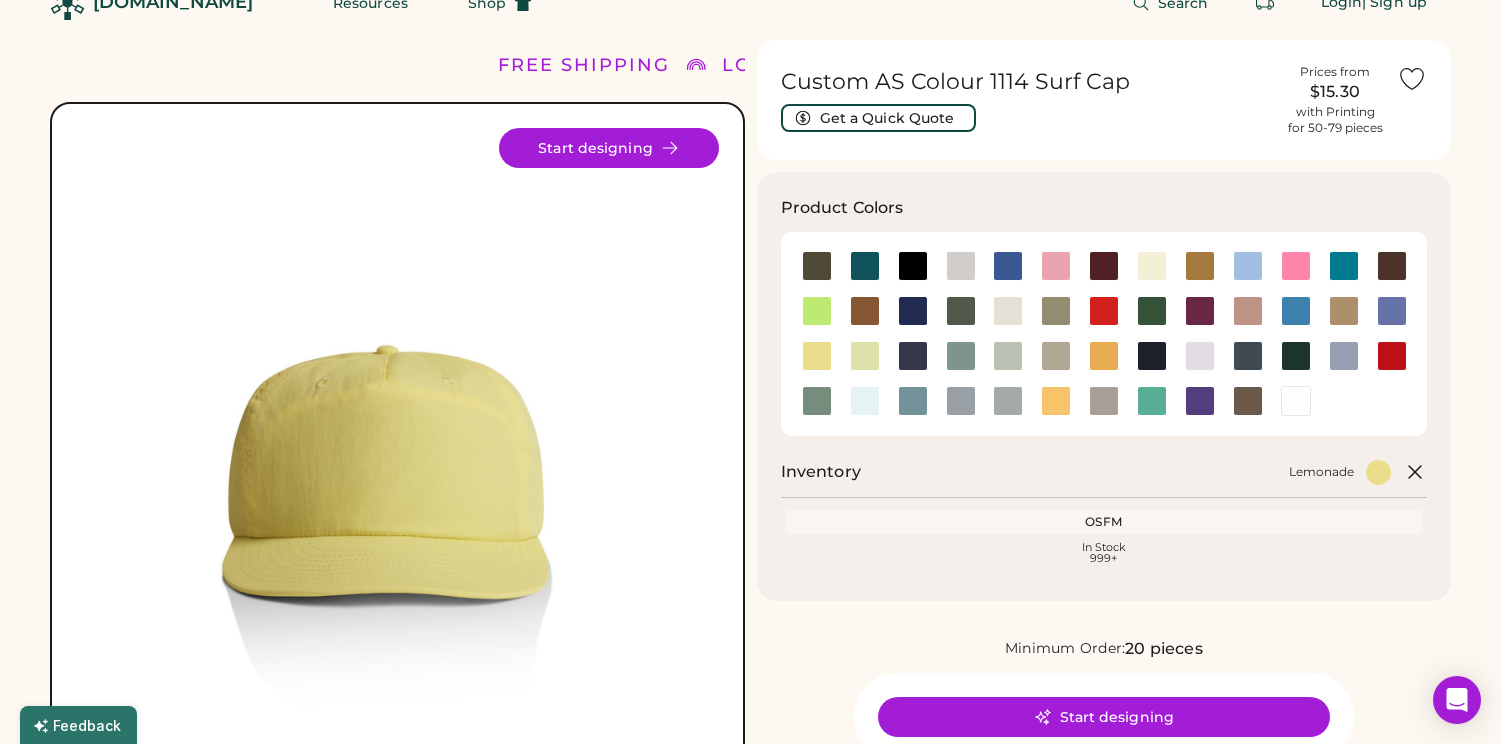 scroll, scrollTop: 0, scrollLeft: 0, axis: both 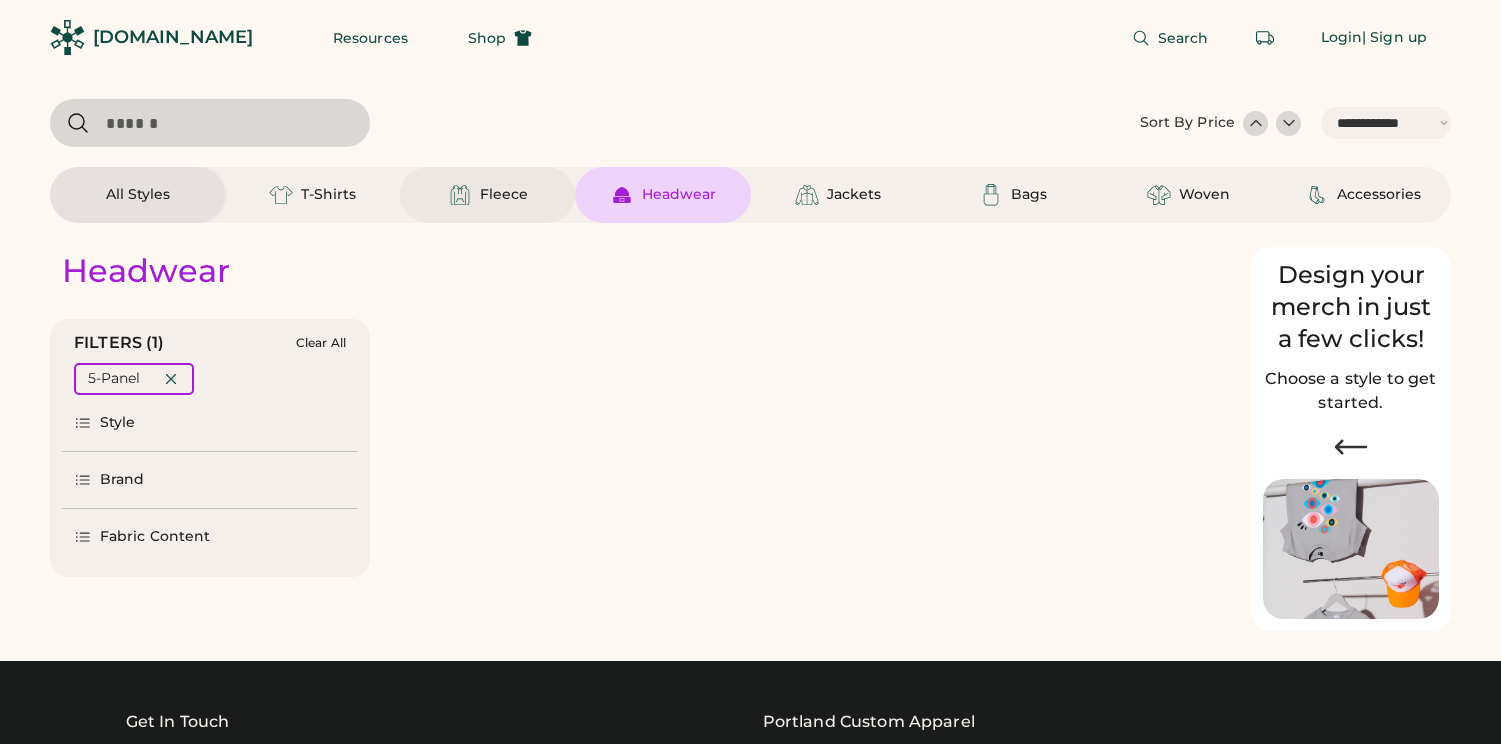 select on "*****" 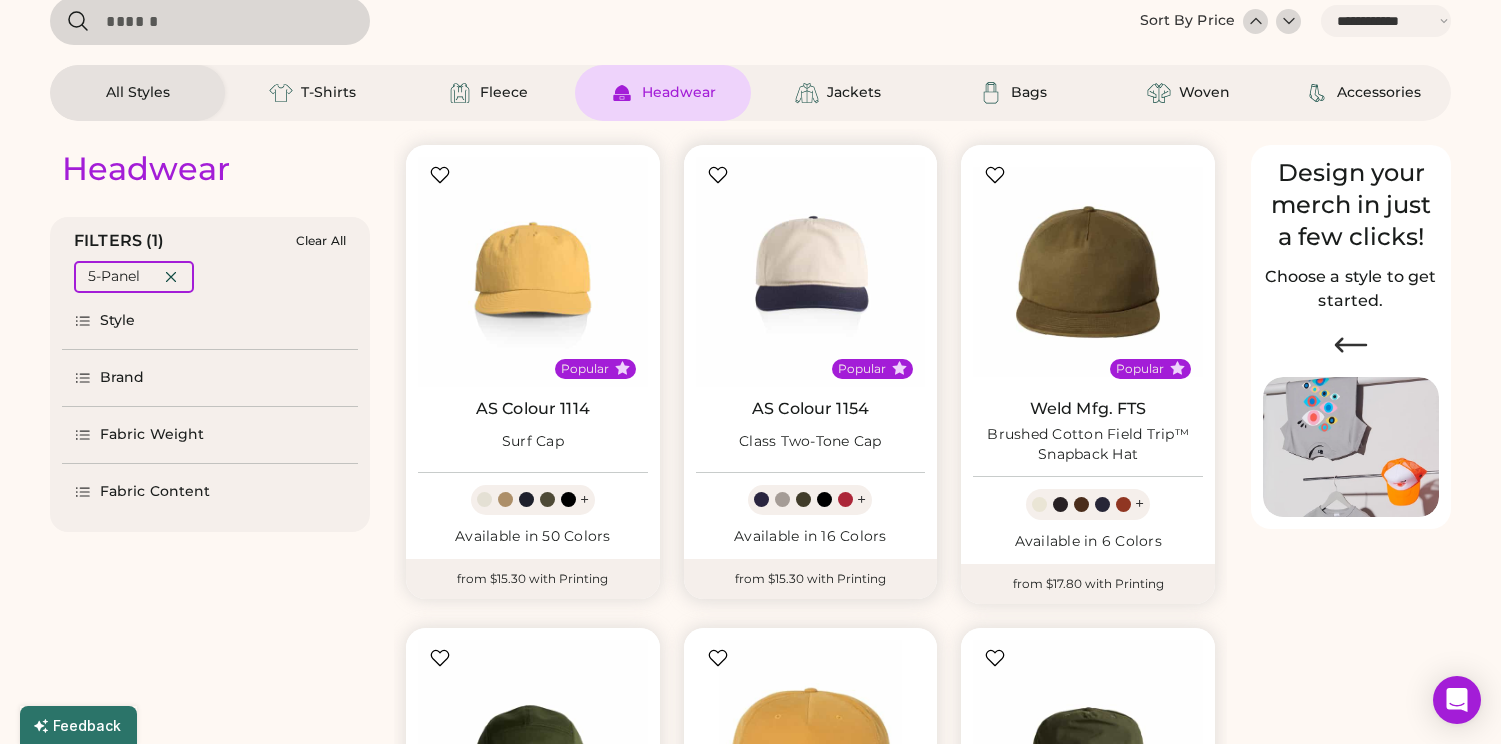 select on "*****" 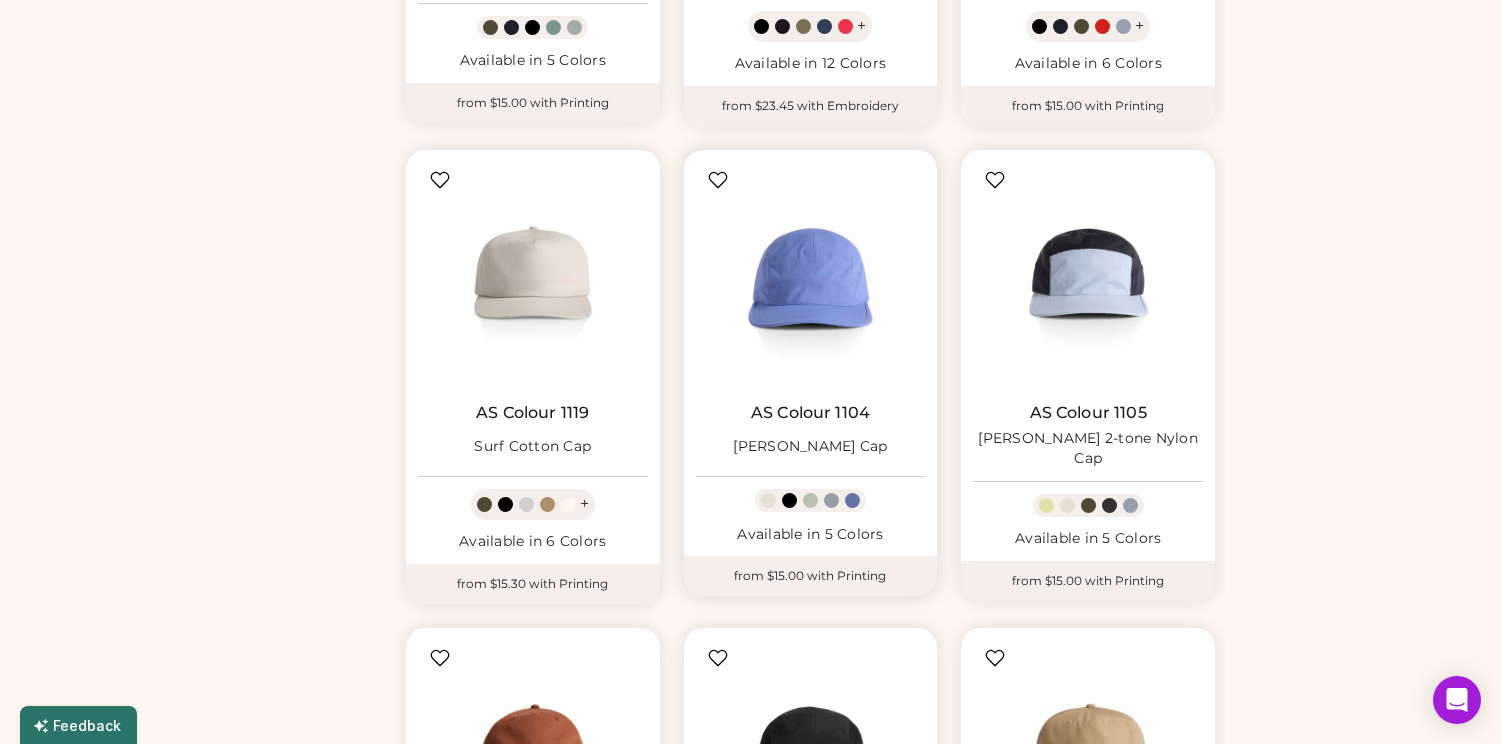 scroll, scrollTop: 1091, scrollLeft: 0, axis: vertical 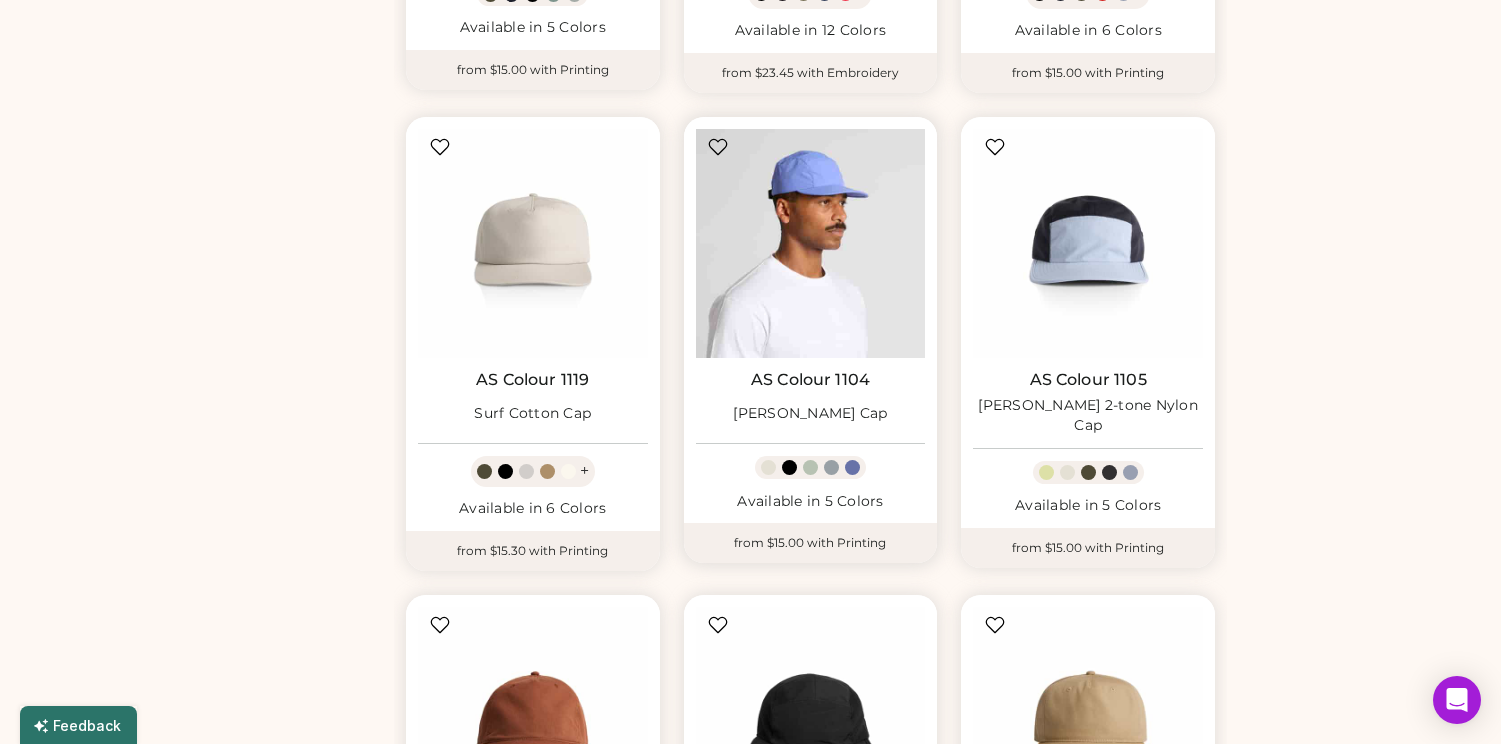 click at bounding box center [811, 244] 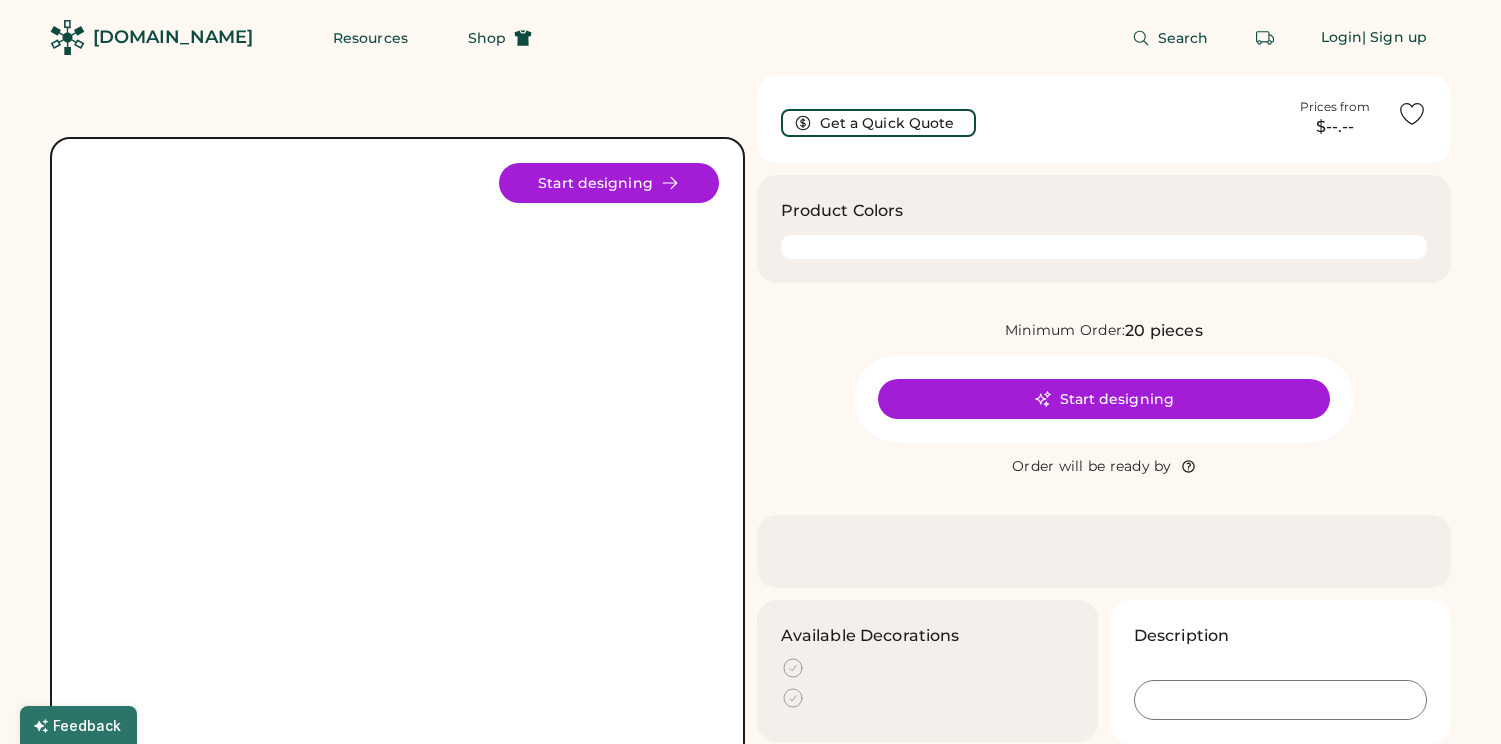 scroll, scrollTop: 0, scrollLeft: 0, axis: both 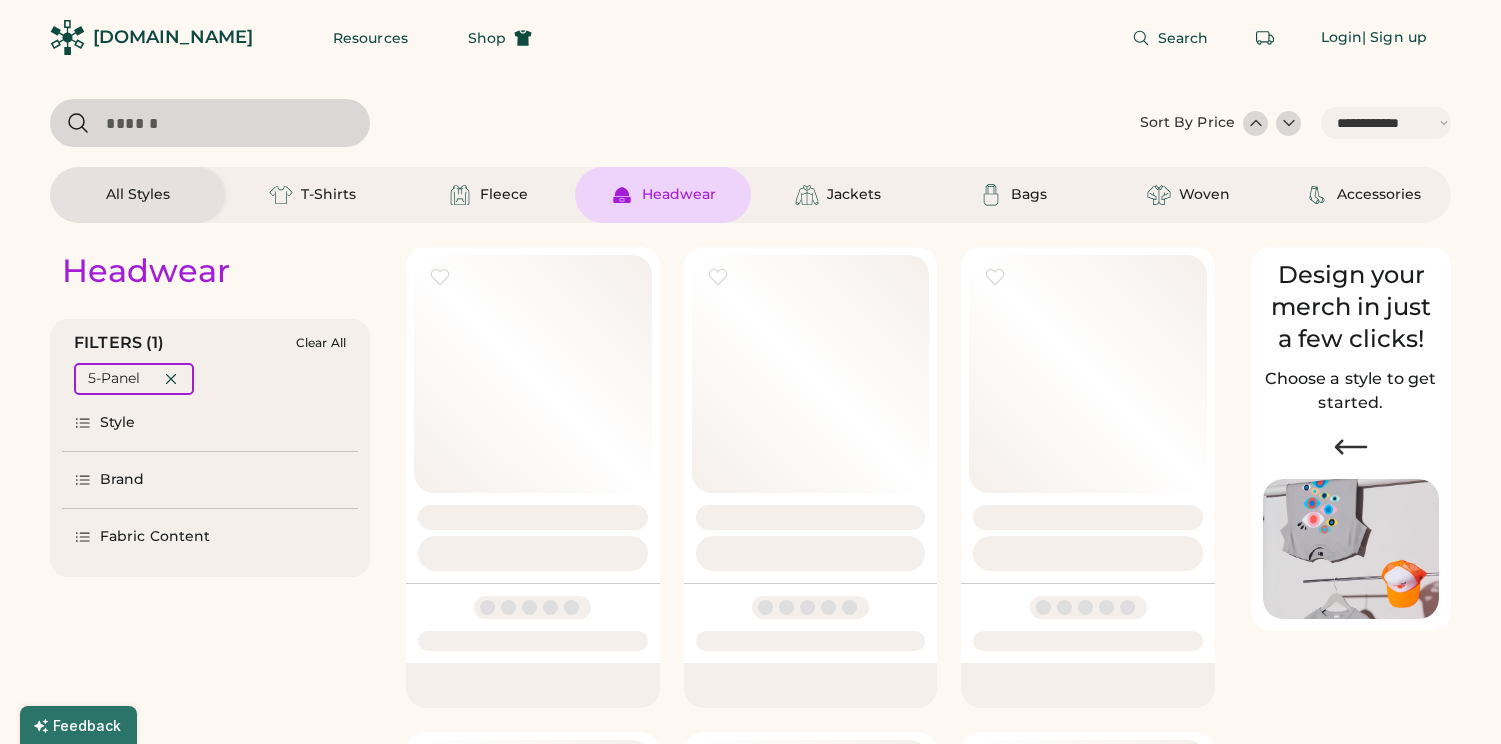 select on "*****" 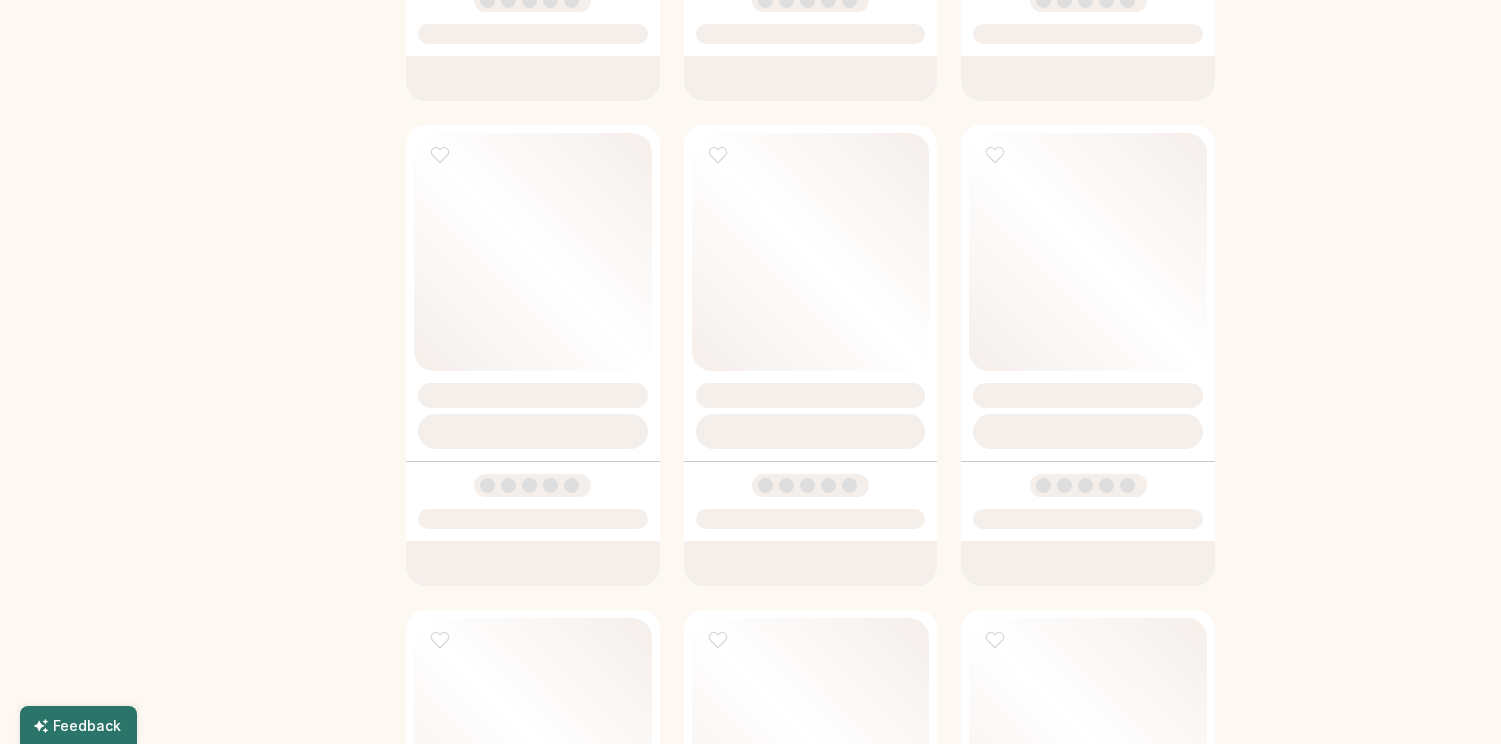 scroll, scrollTop: 0, scrollLeft: 0, axis: both 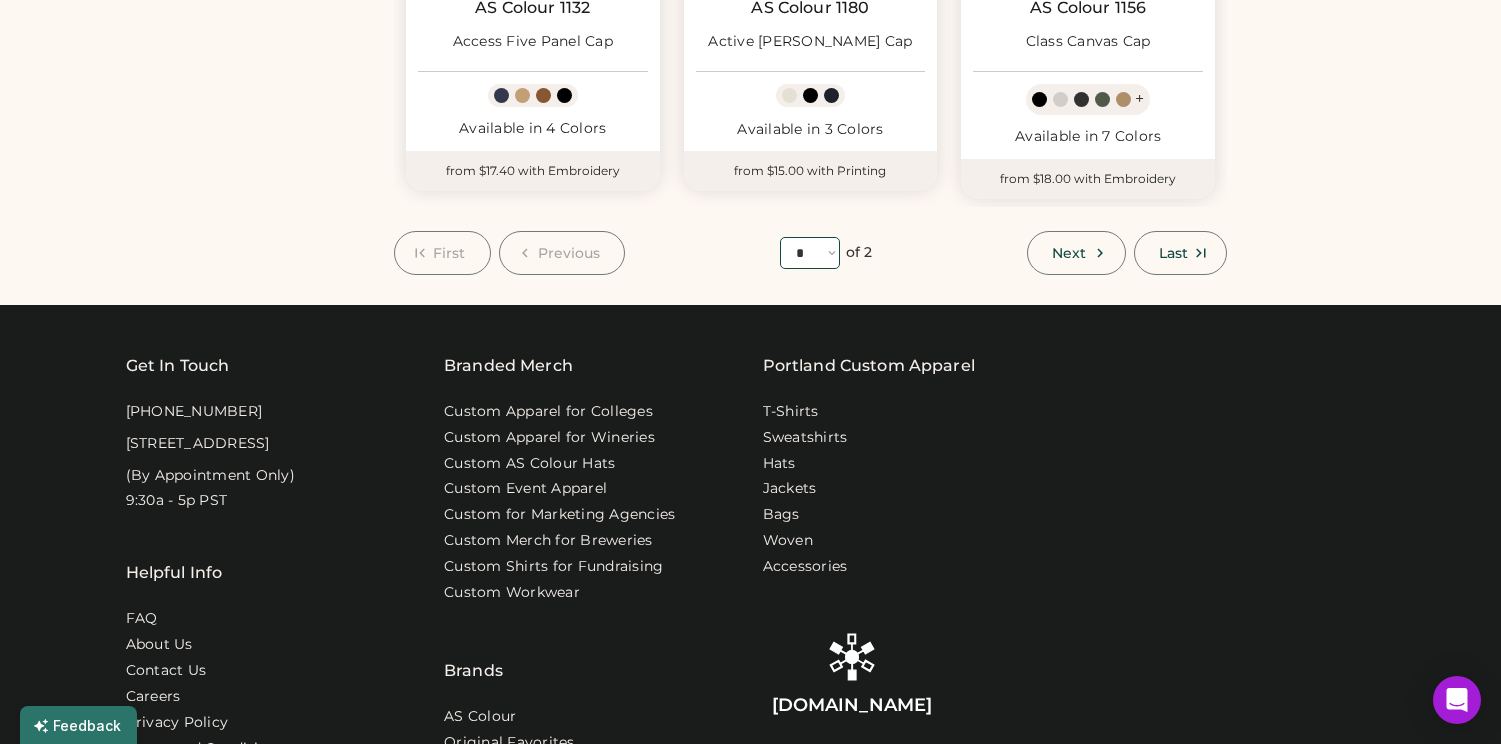 click on "**** * *" at bounding box center [810, 253] 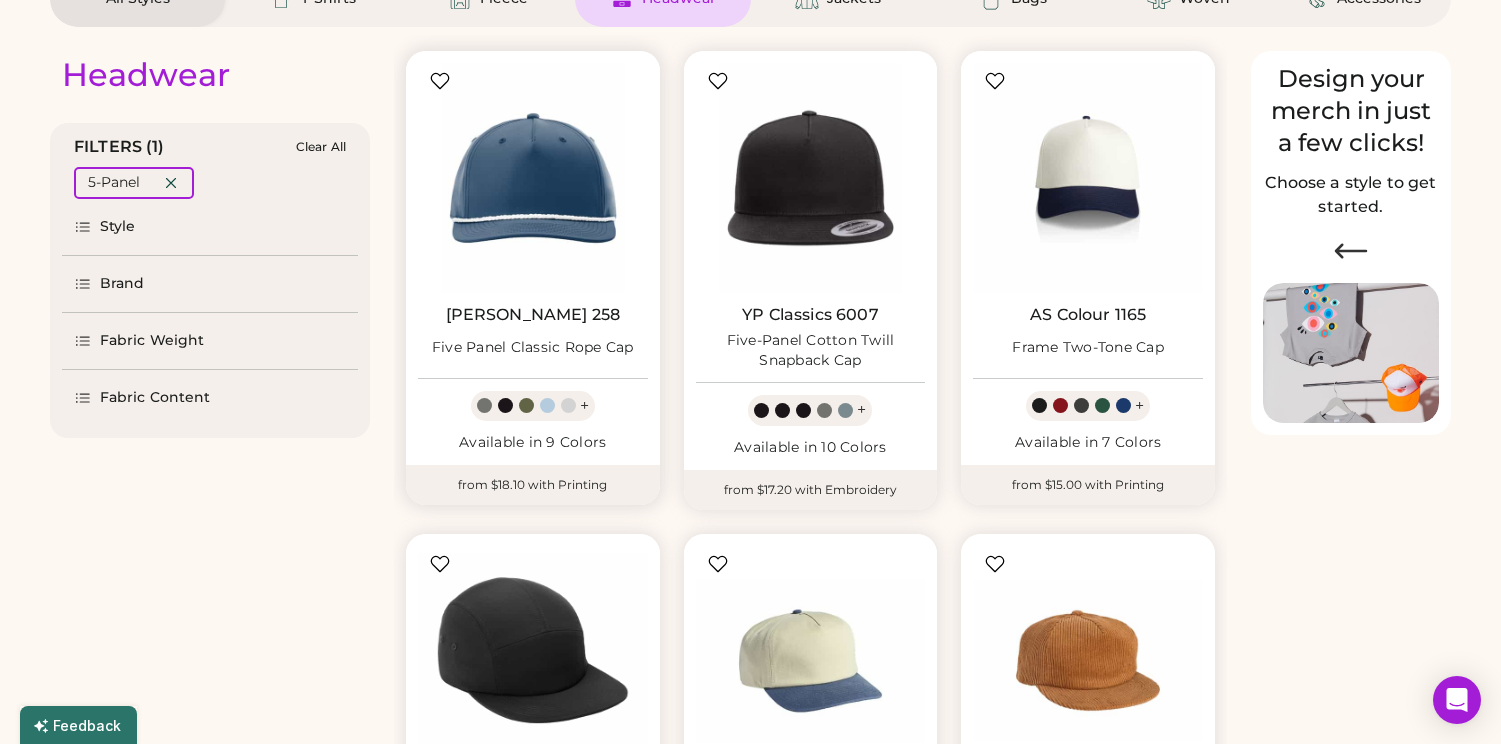 scroll, scrollTop: 0, scrollLeft: 0, axis: both 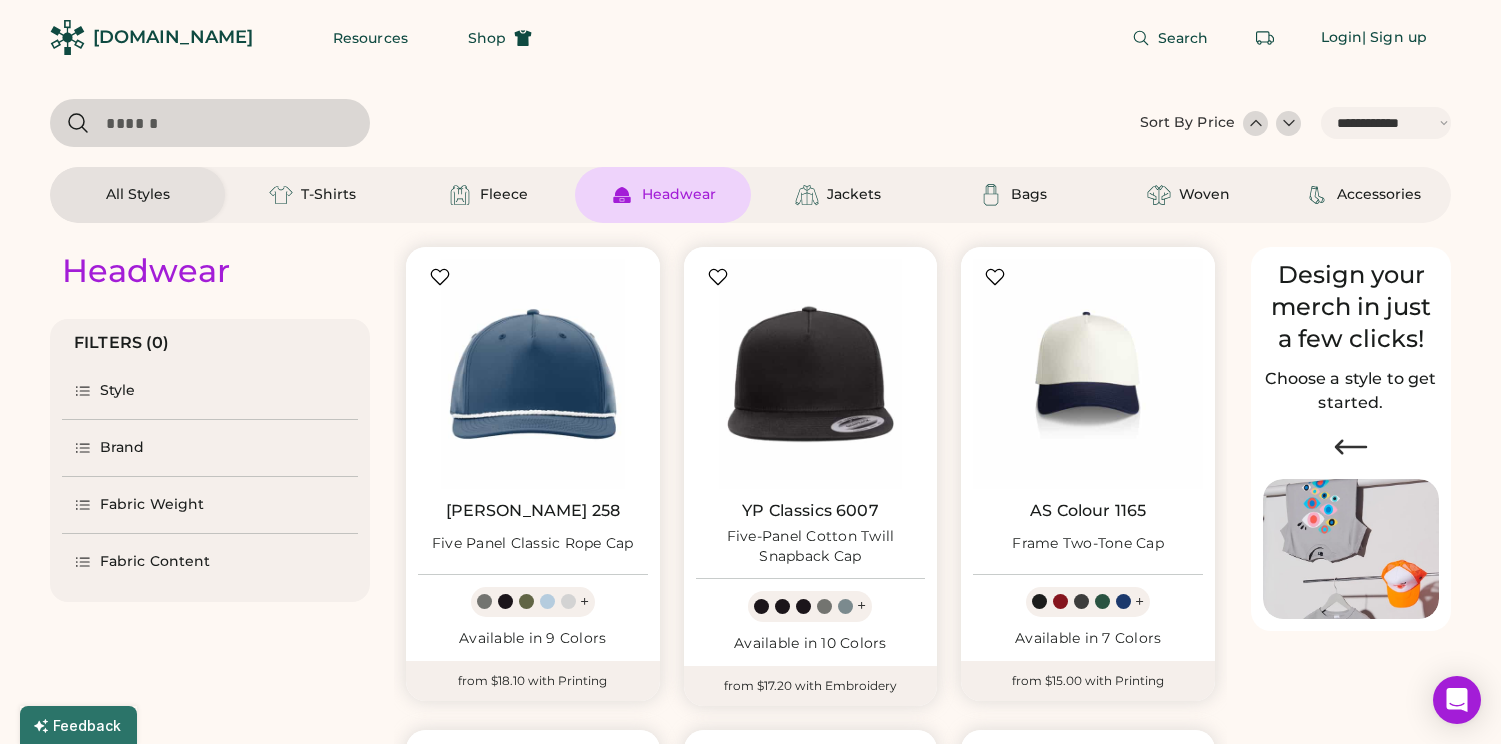 select on "*" 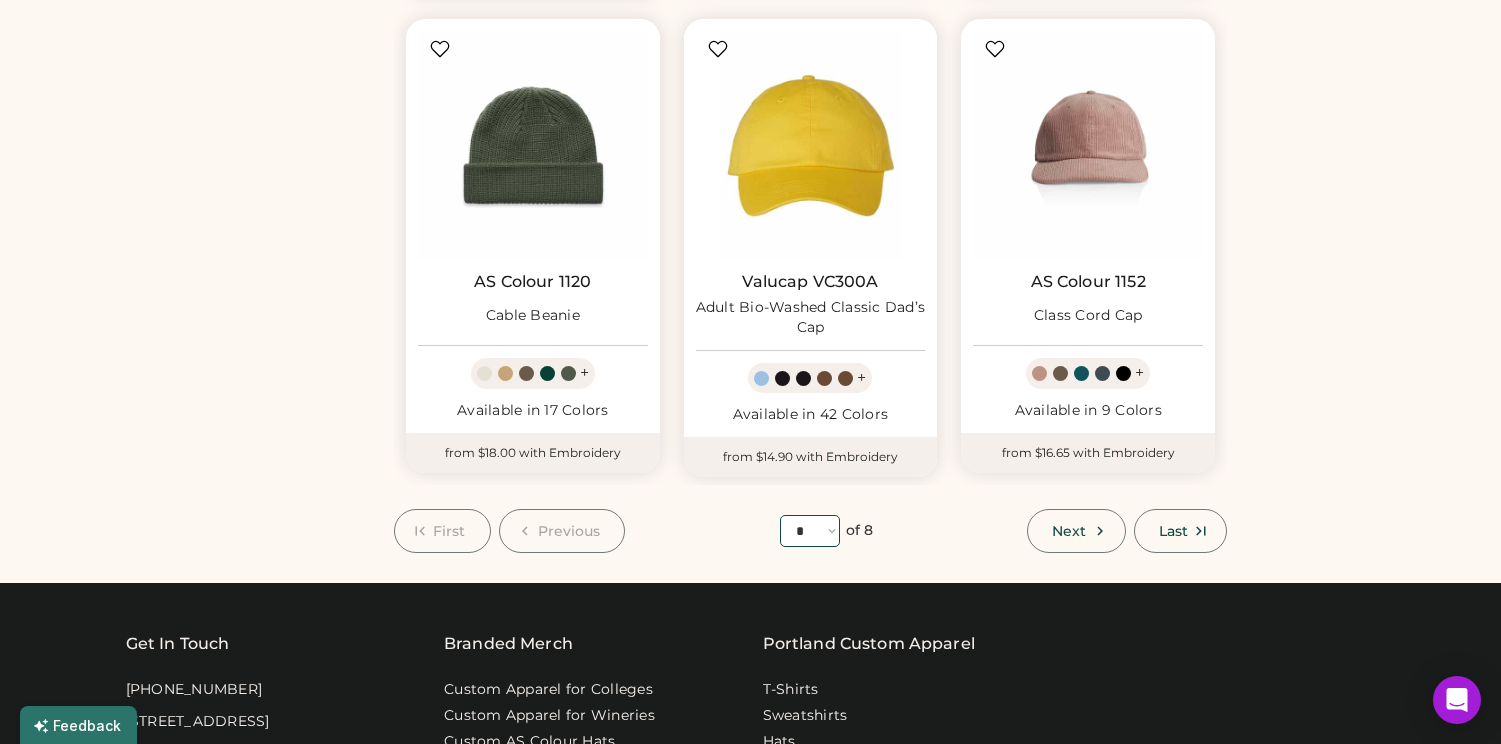 scroll, scrollTop: 1673, scrollLeft: 0, axis: vertical 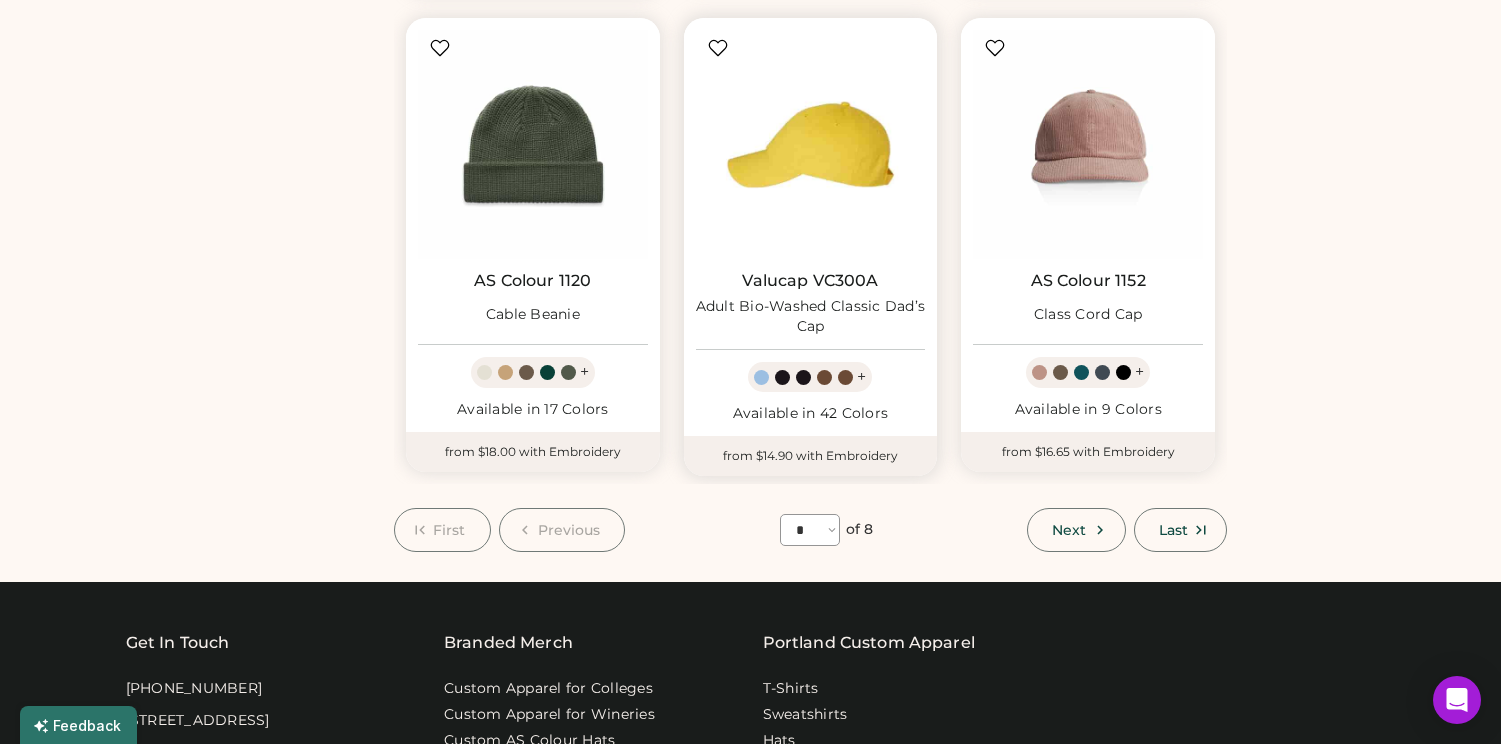 click at bounding box center (811, 145) 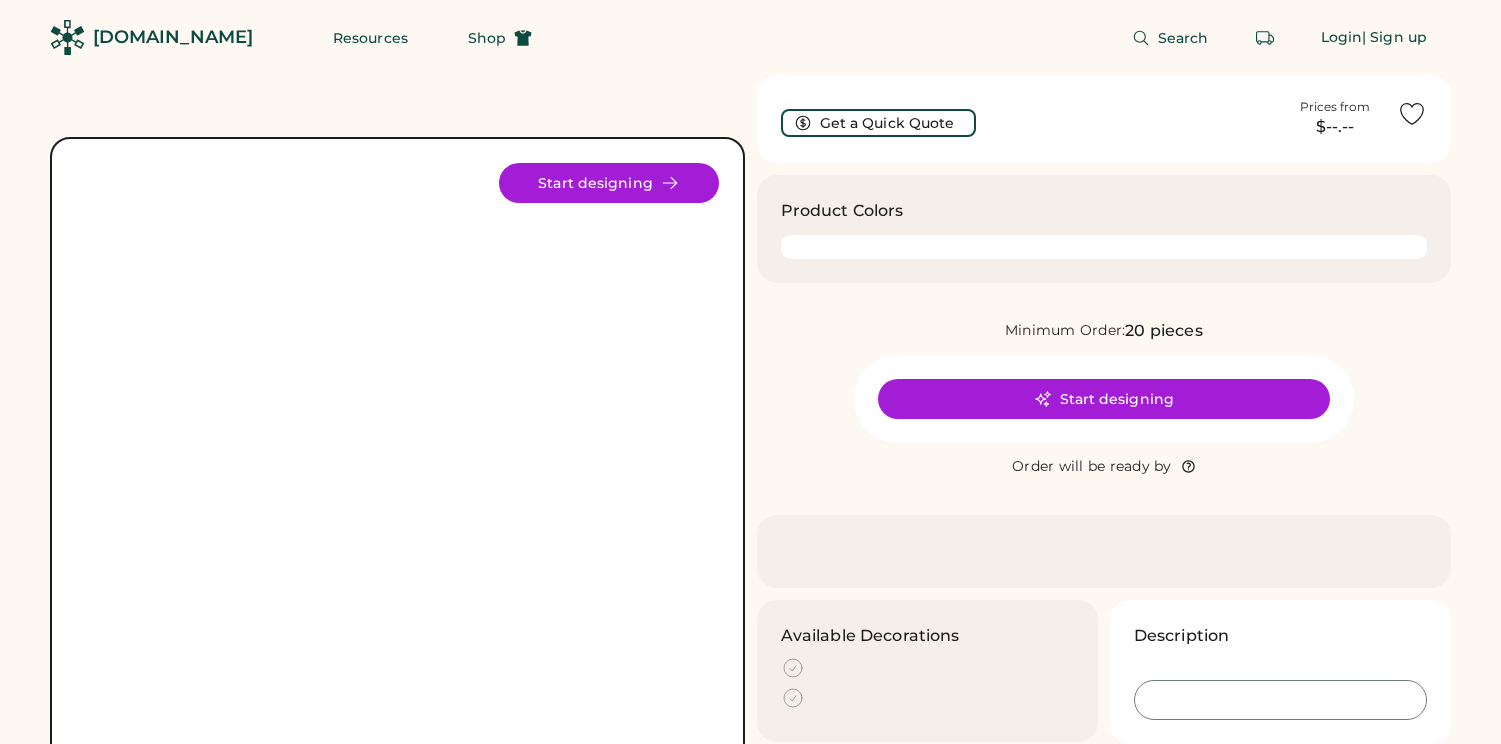 scroll, scrollTop: 0, scrollLeft: 0, axis: both 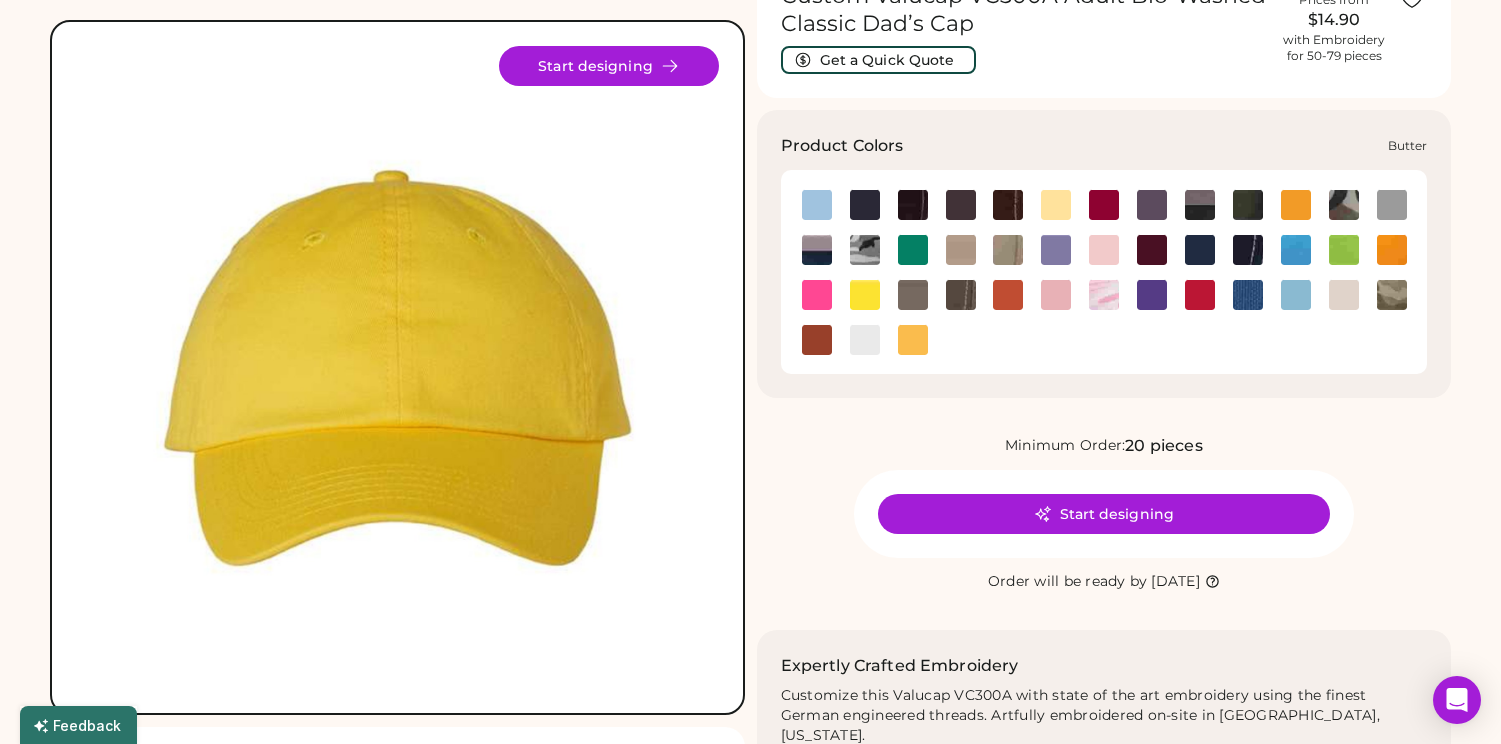 click 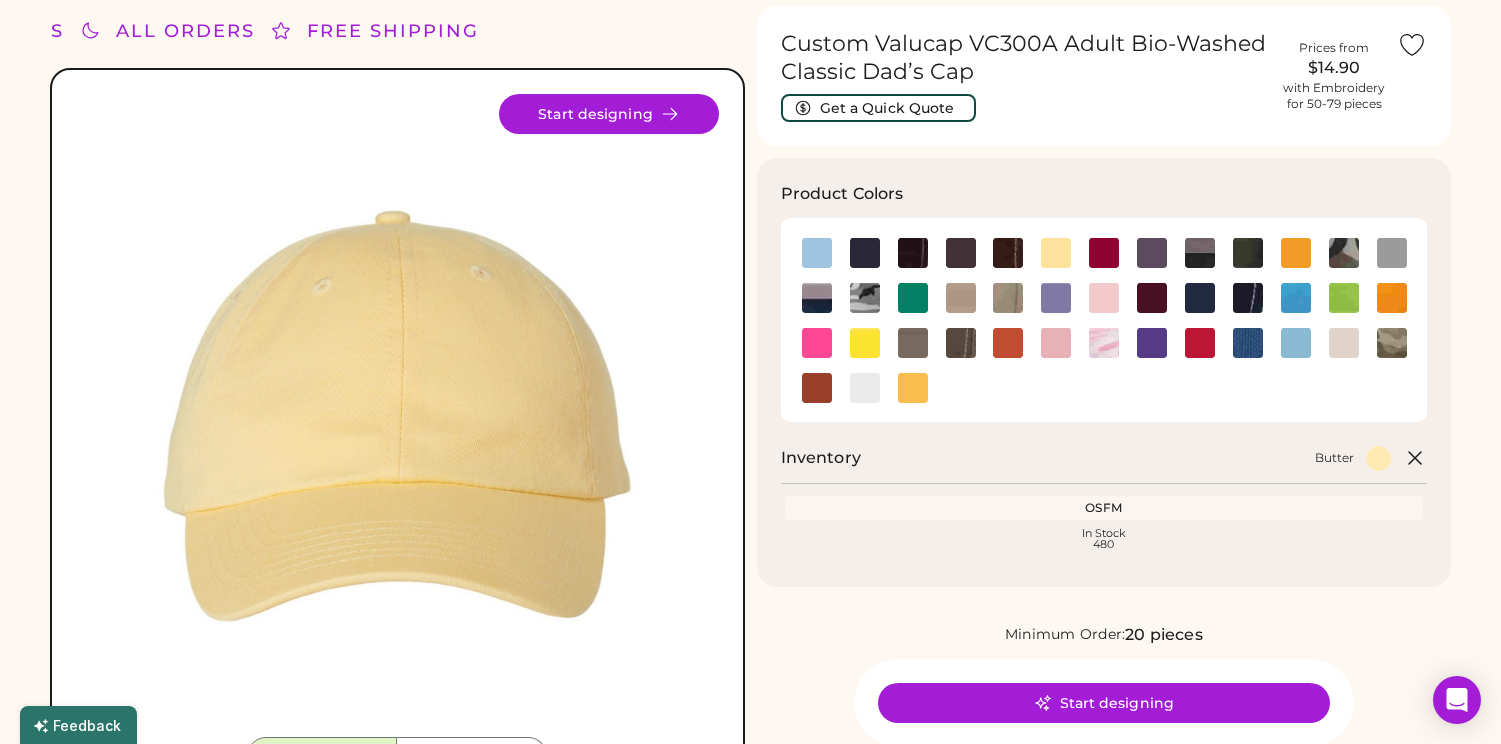 scroll, scrollTop: 0, scrollLeft: 0, axis: both 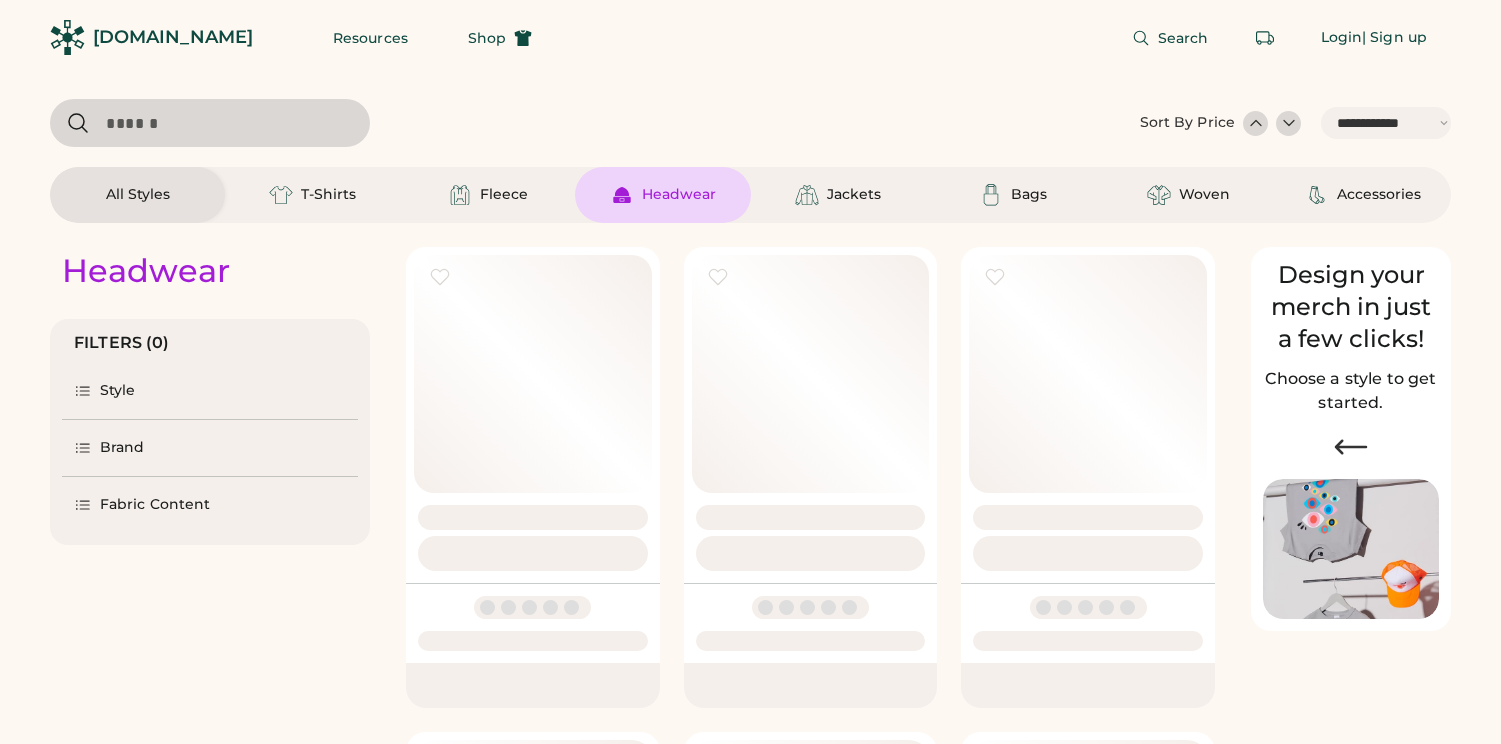 select on "*****" 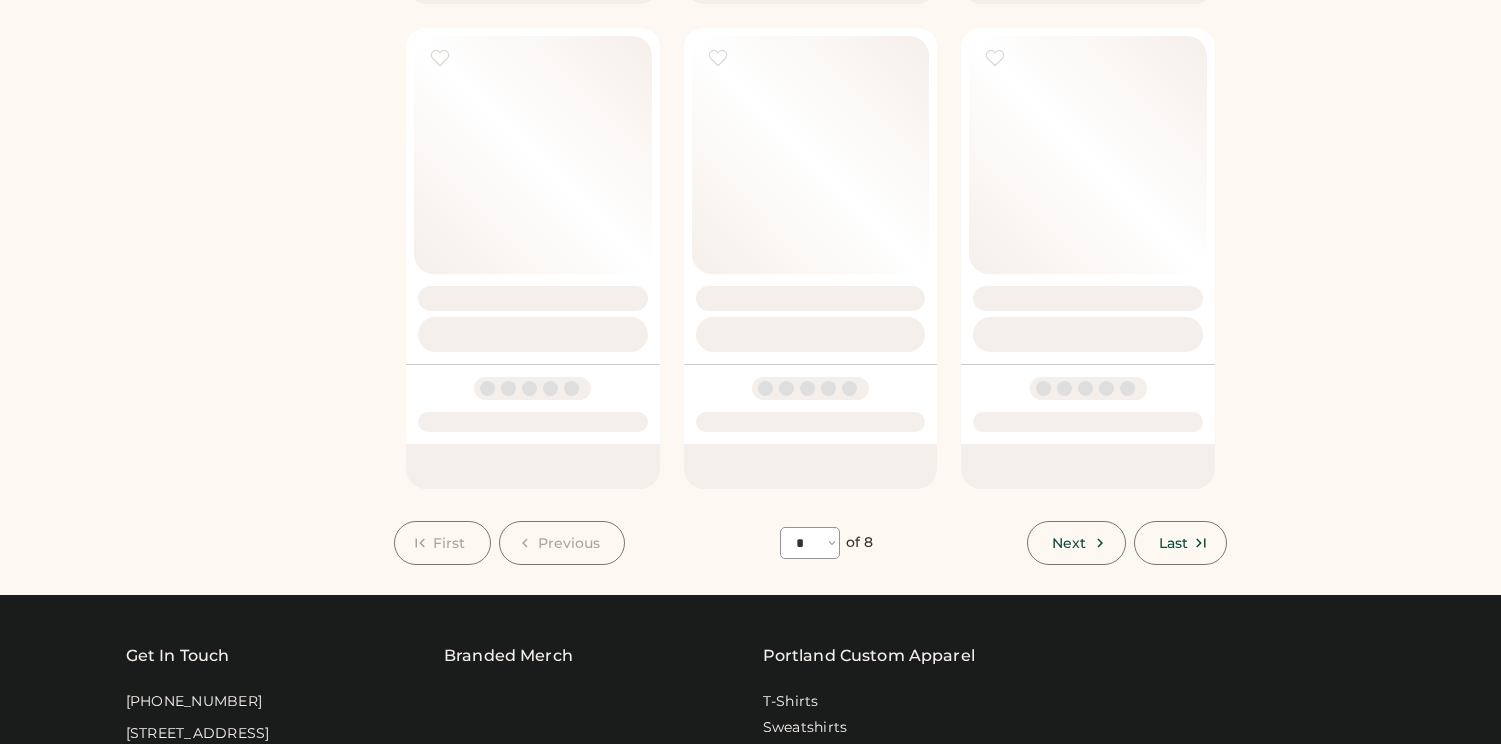 scroll, scrollTop: 0, scrollLeft: 0, axis: both 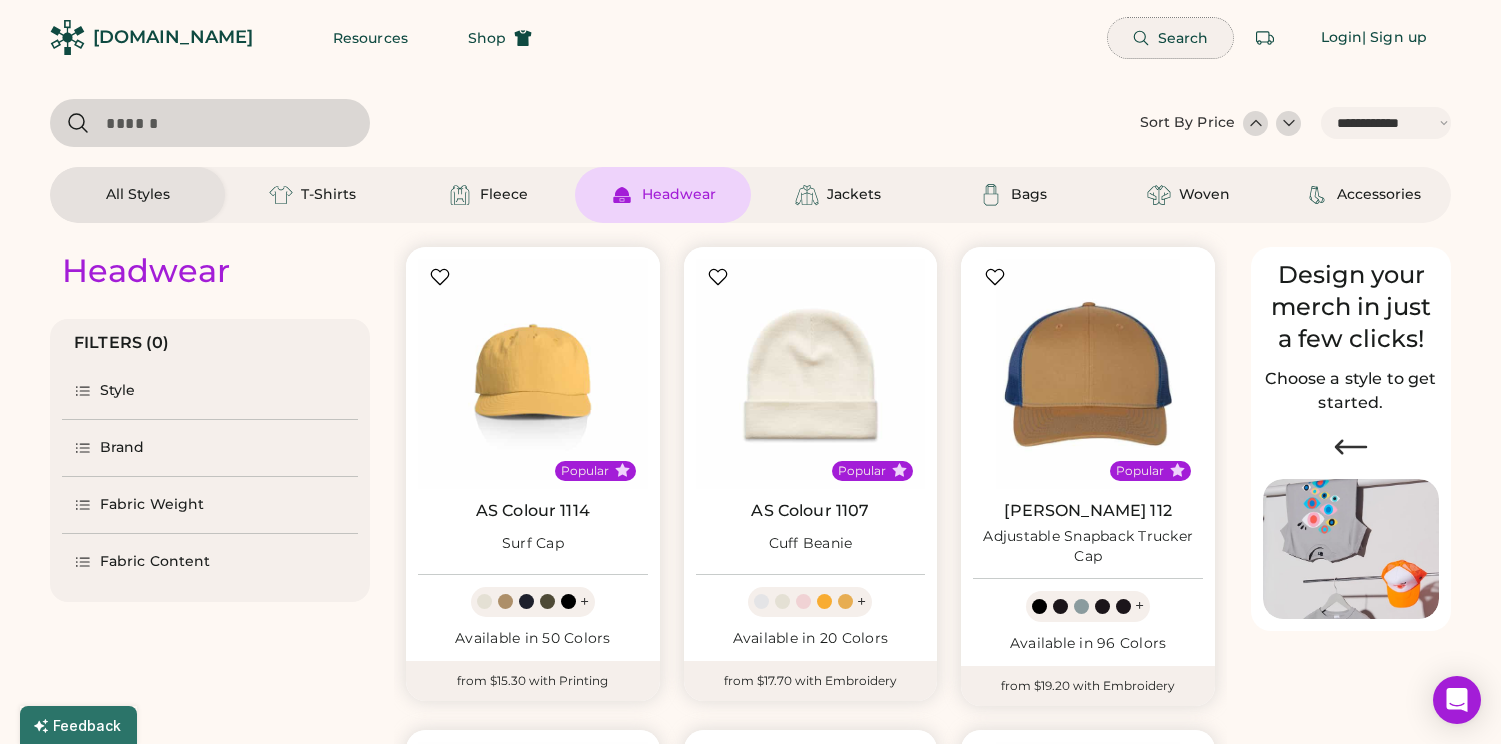 click on "Search" at bounding box center [1183, 38] 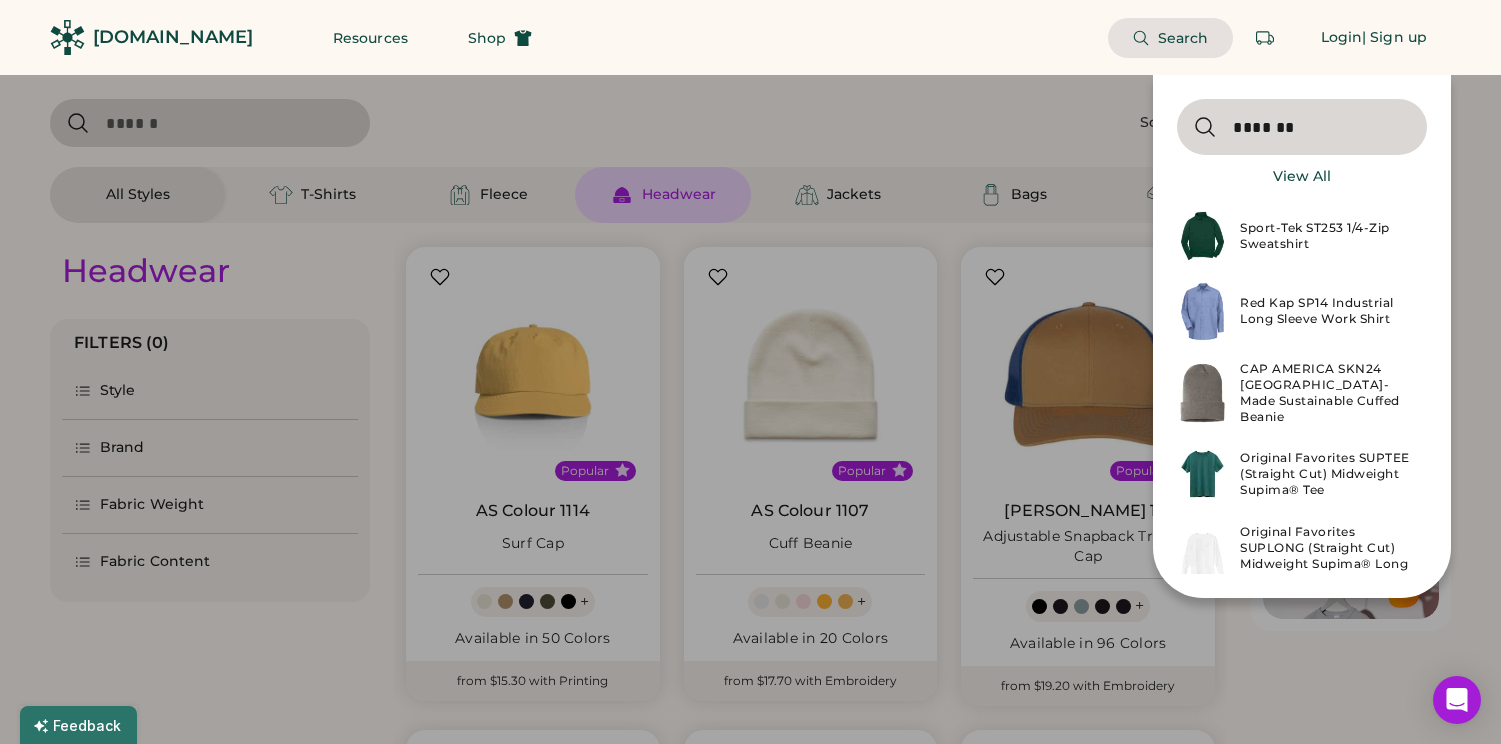 type on "********" 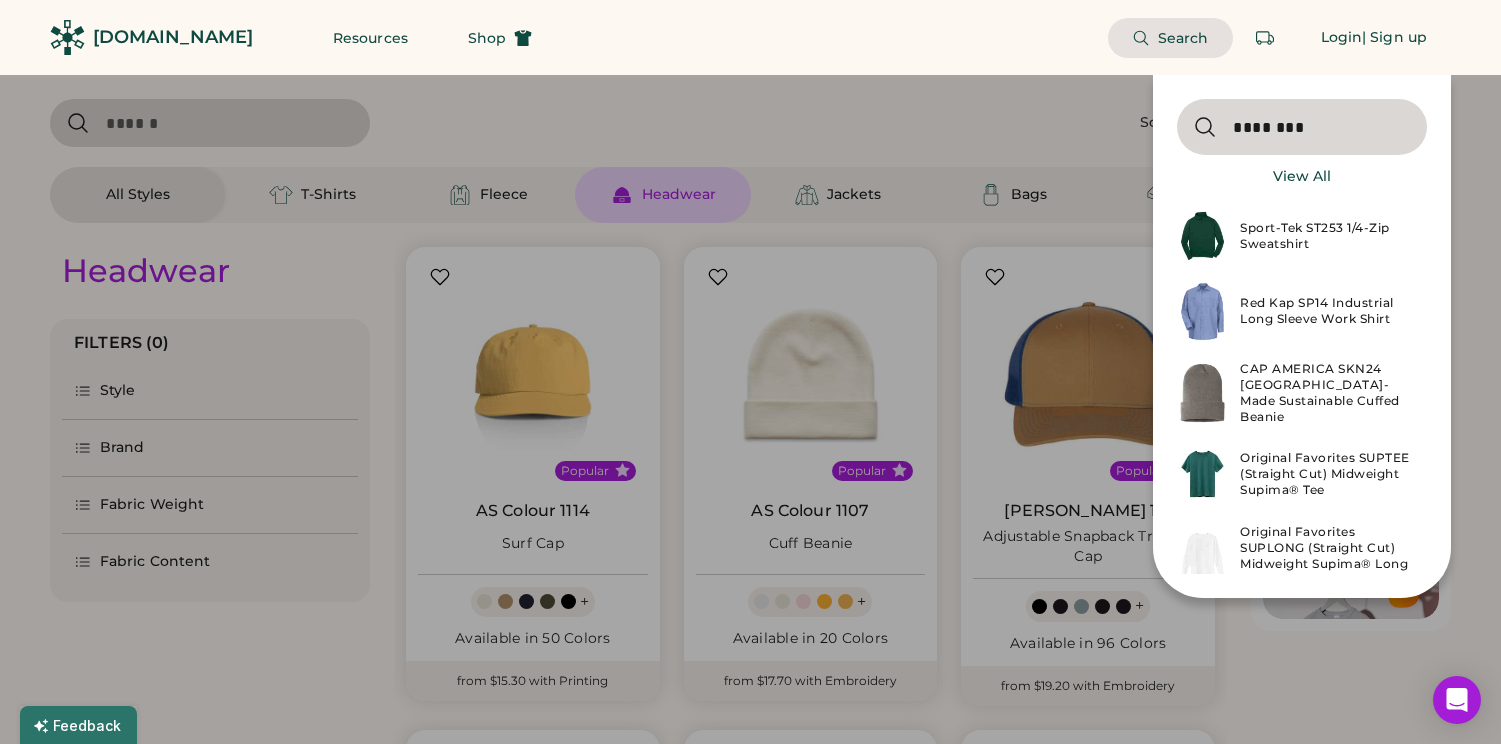 type on "********" 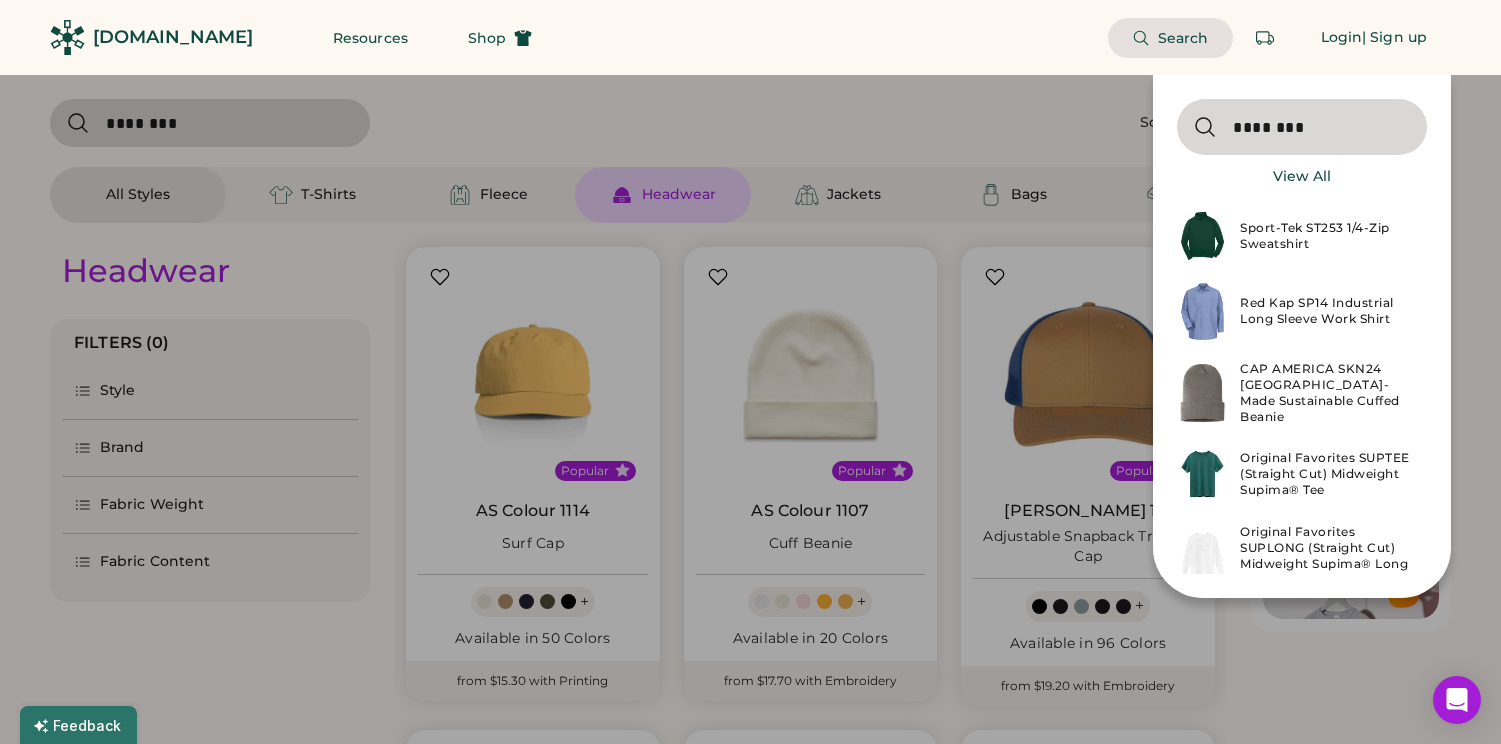 select on "*" 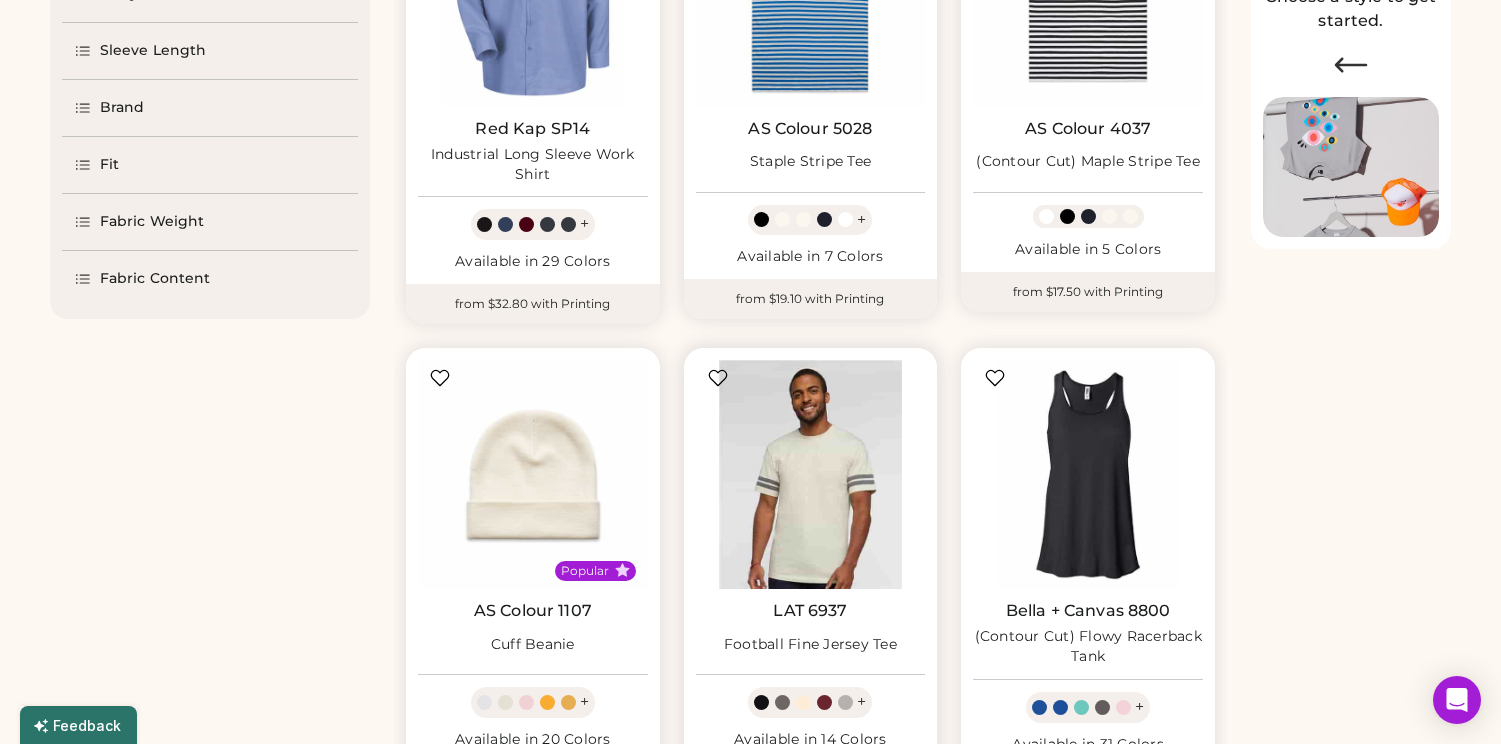 scroll, scrollTop: 95, scrollLeft: 0, axis: vertical 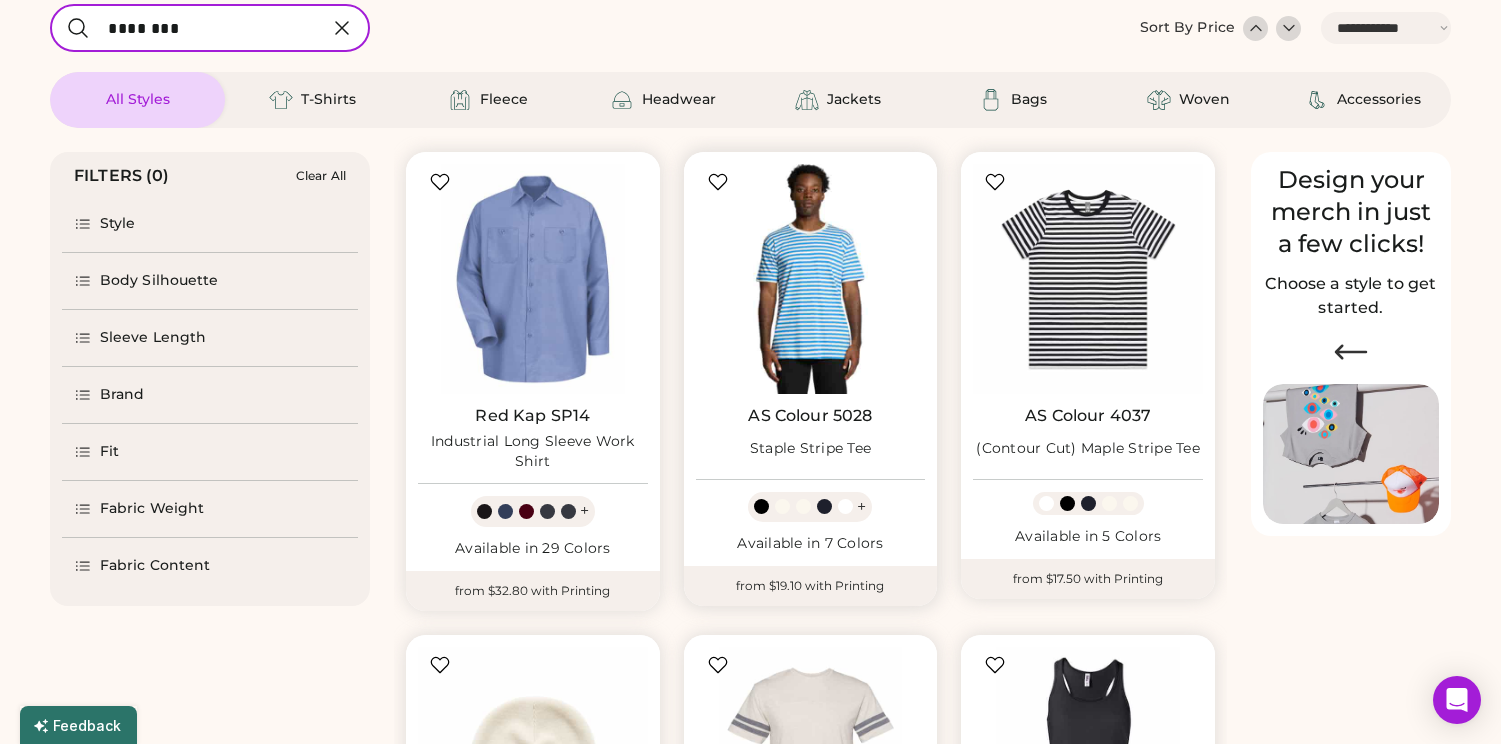 click at bounding box center [811, 279] 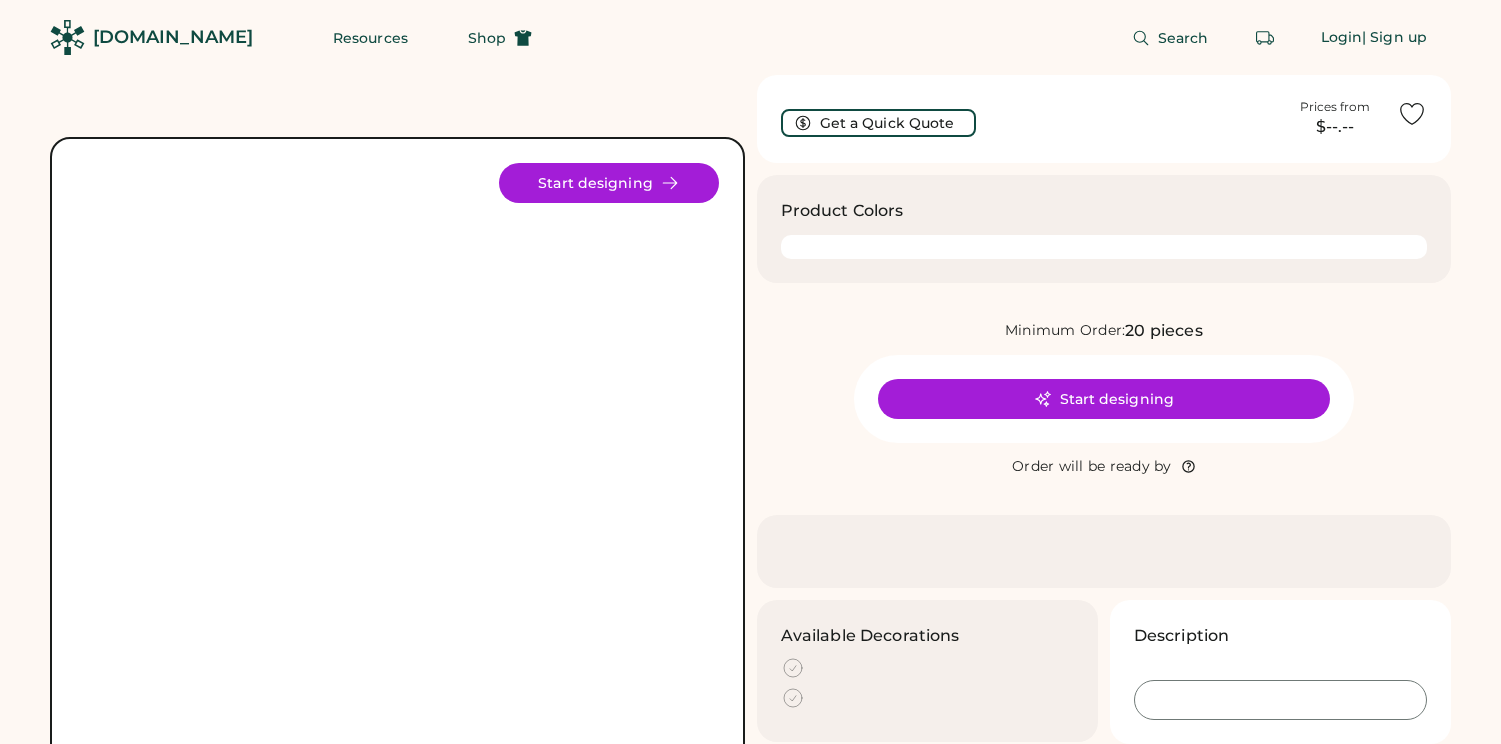 scroll, scrollTop: 0, scrollLeft: 0, axis: both 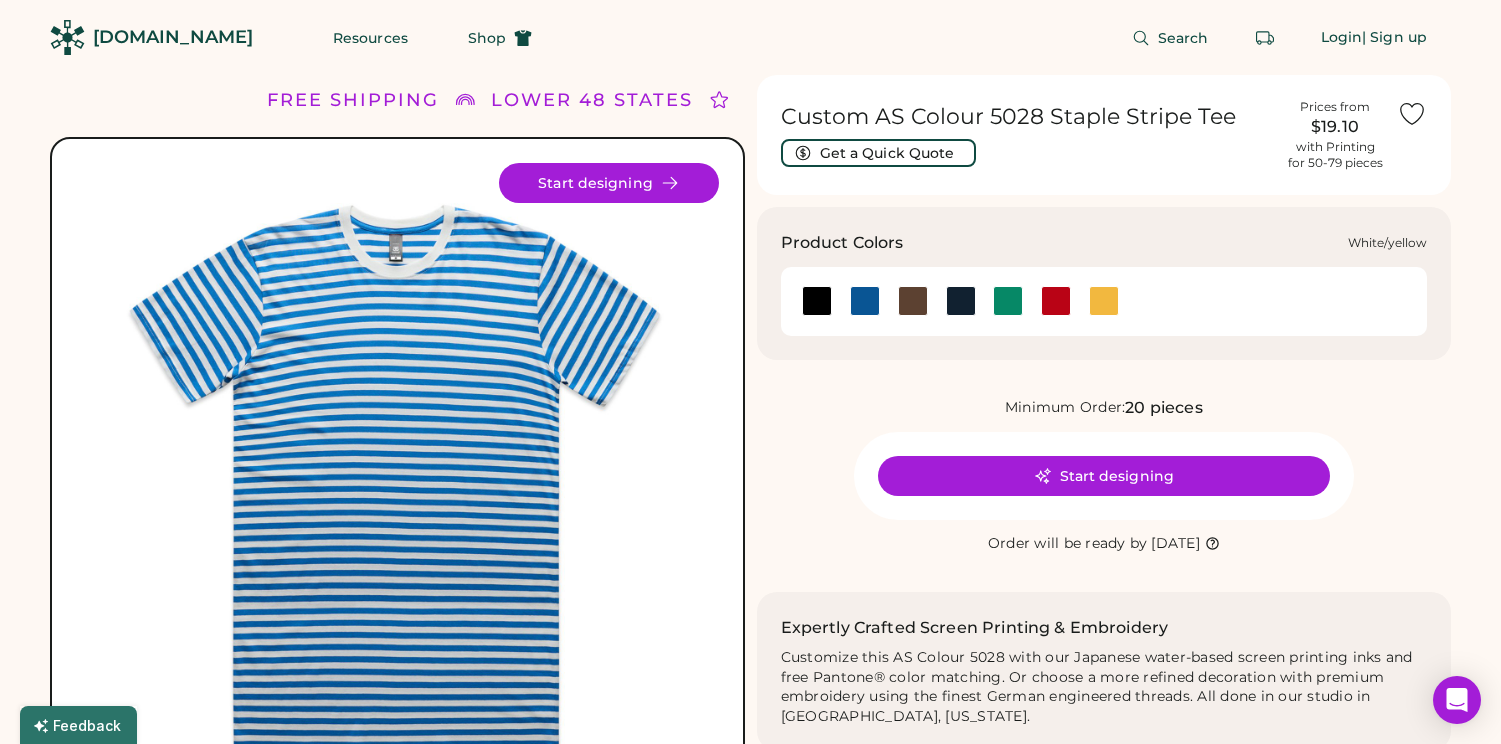 click at bounding box center [1104, 301] 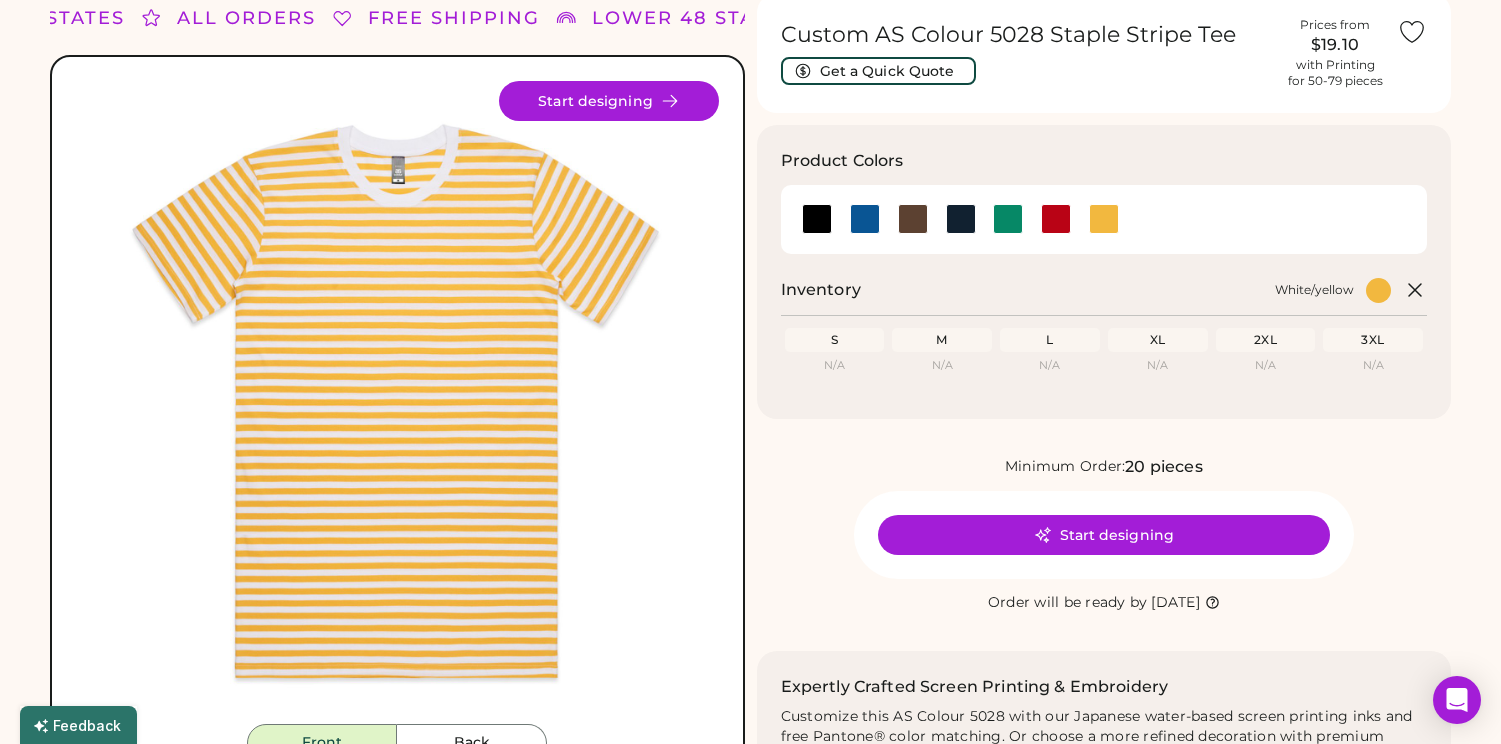 scroll, scrollTop: 115, scrollLeft: 0, axis: vertical 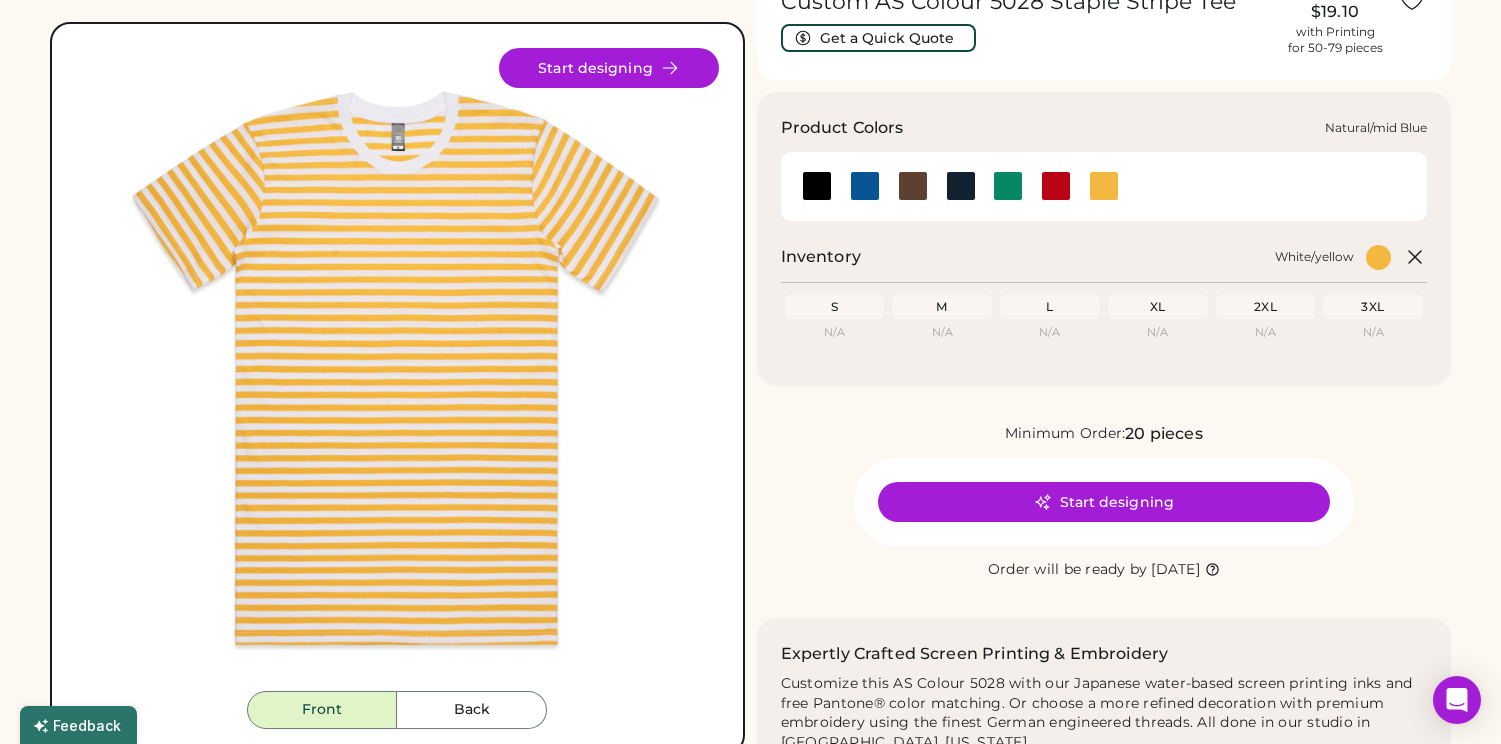 click at bounding box center [865, 186] 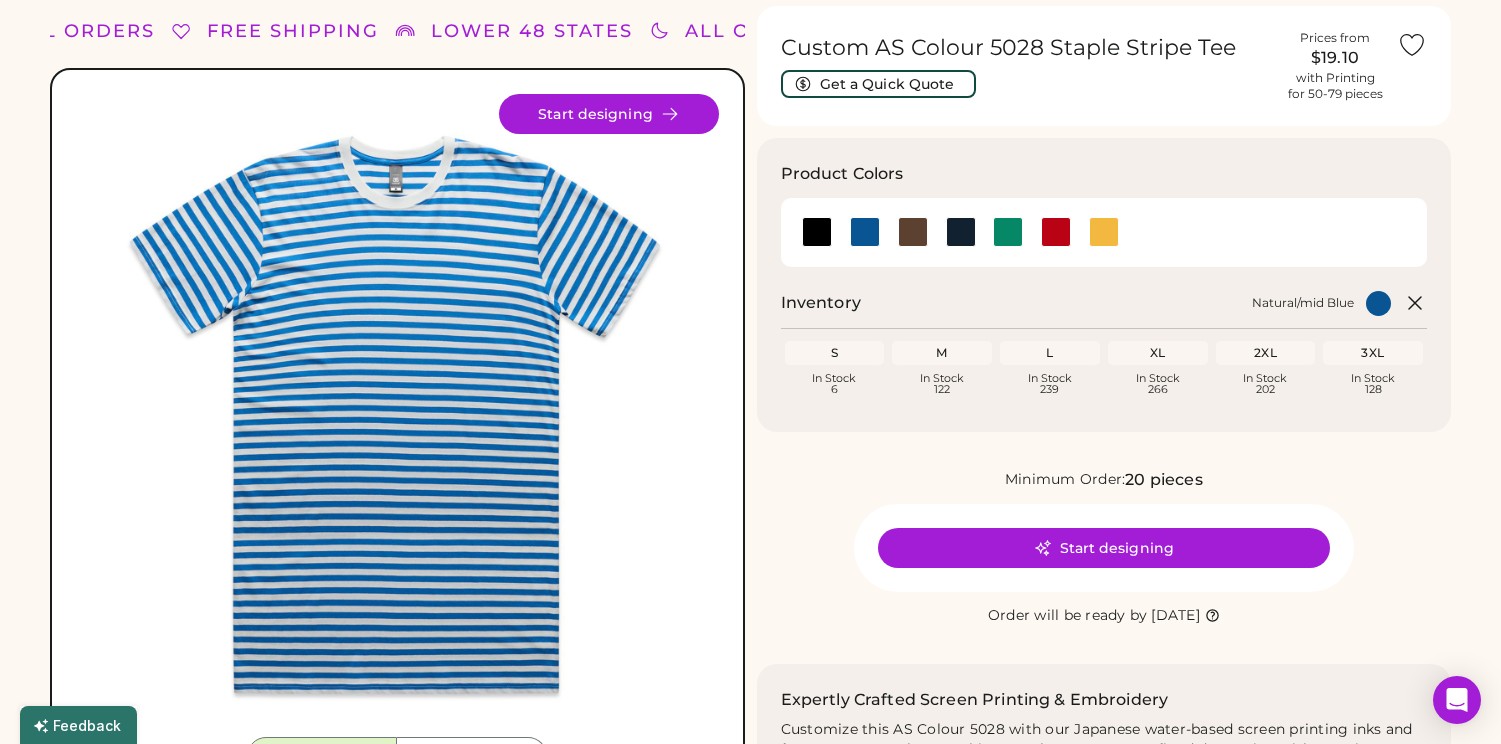 scroll, scrollTop: 62, scrollLeft: 0, axis: vertical 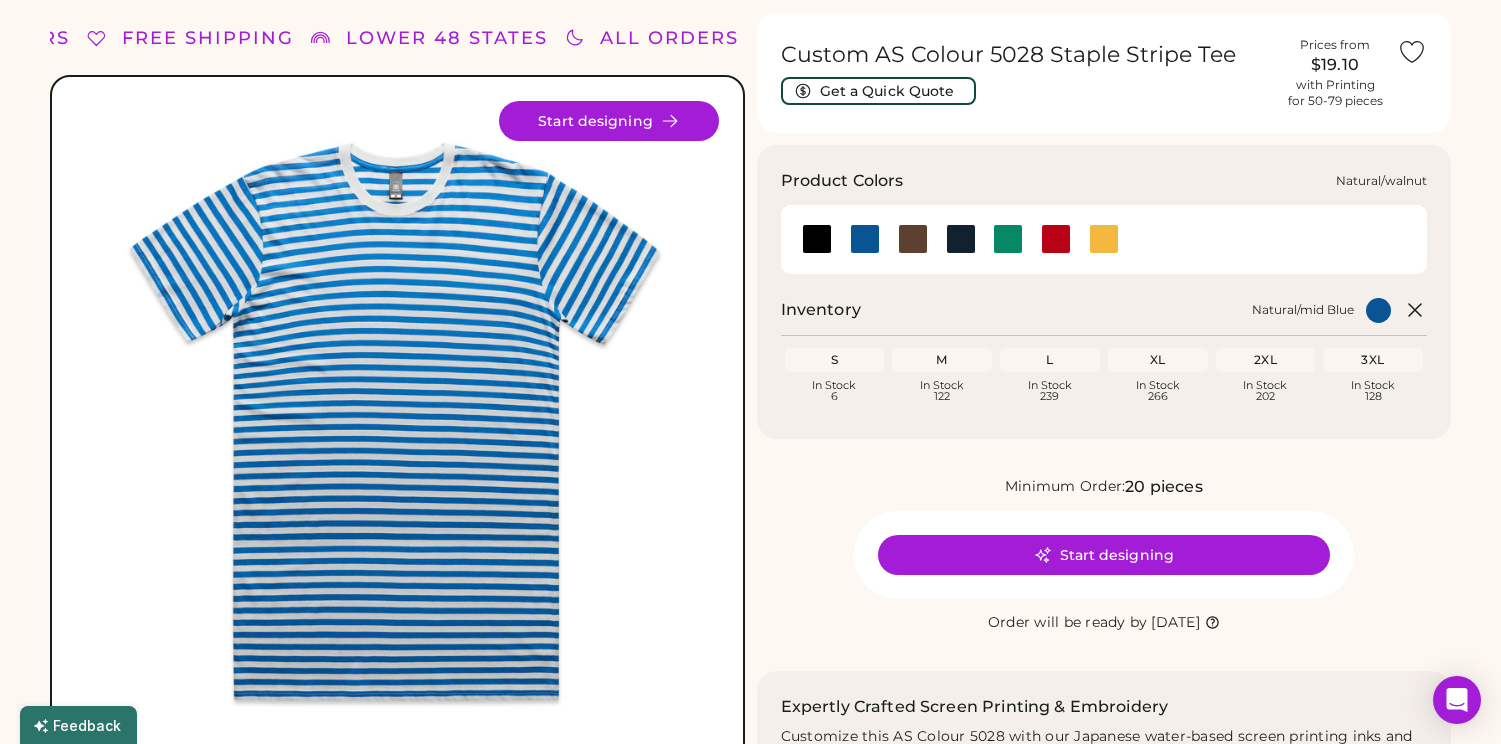 click at bounding box center [913, 239] 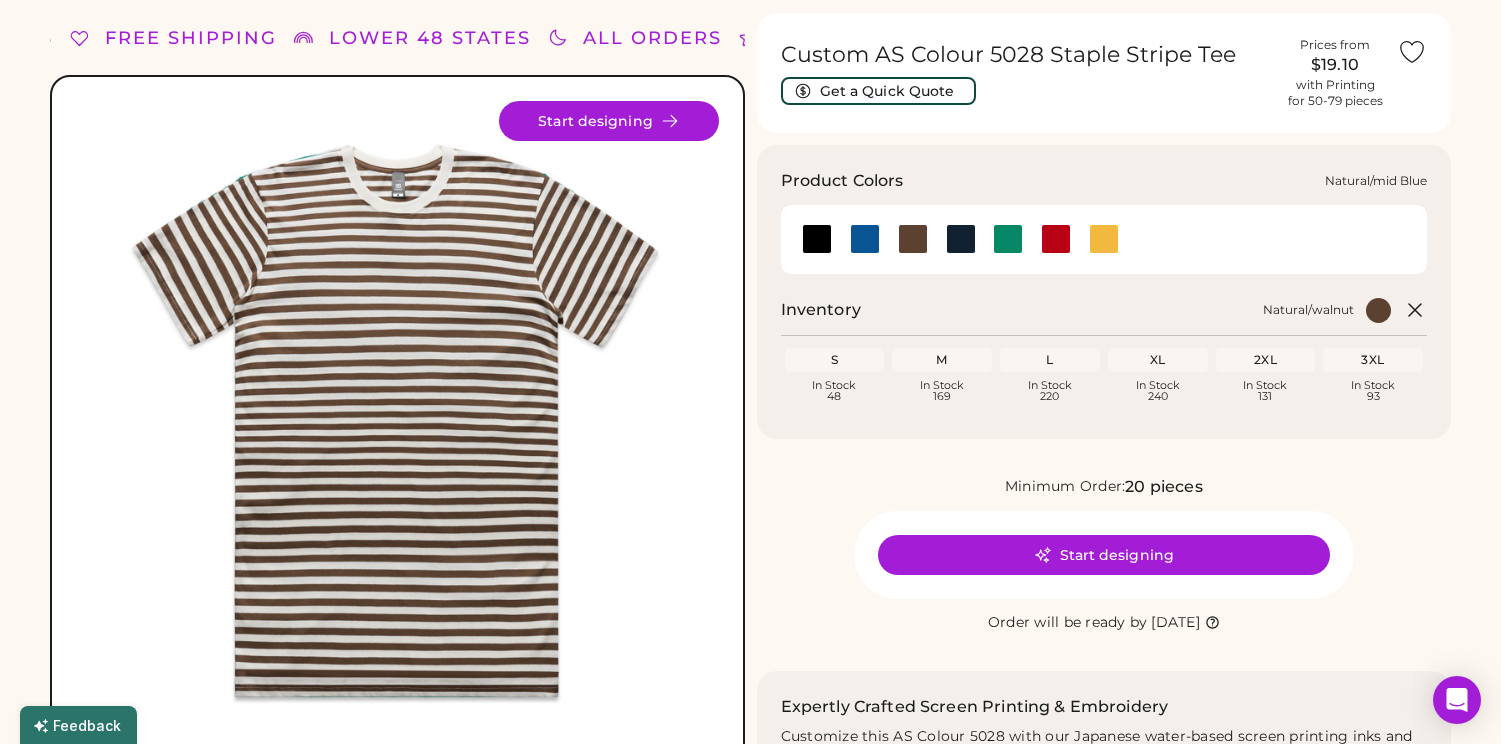 click at bounding box center (865, 239) 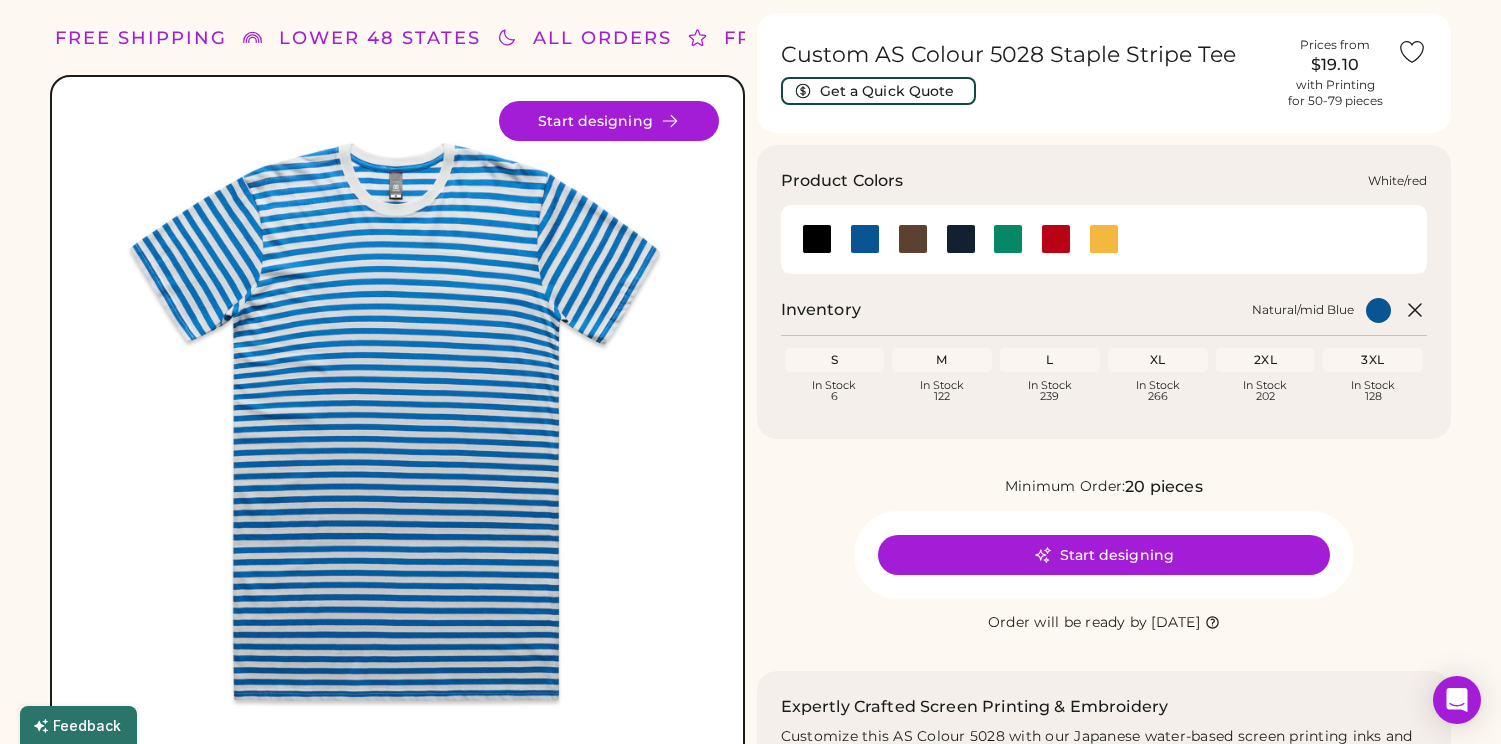 click at bounding box center (1056, 239) 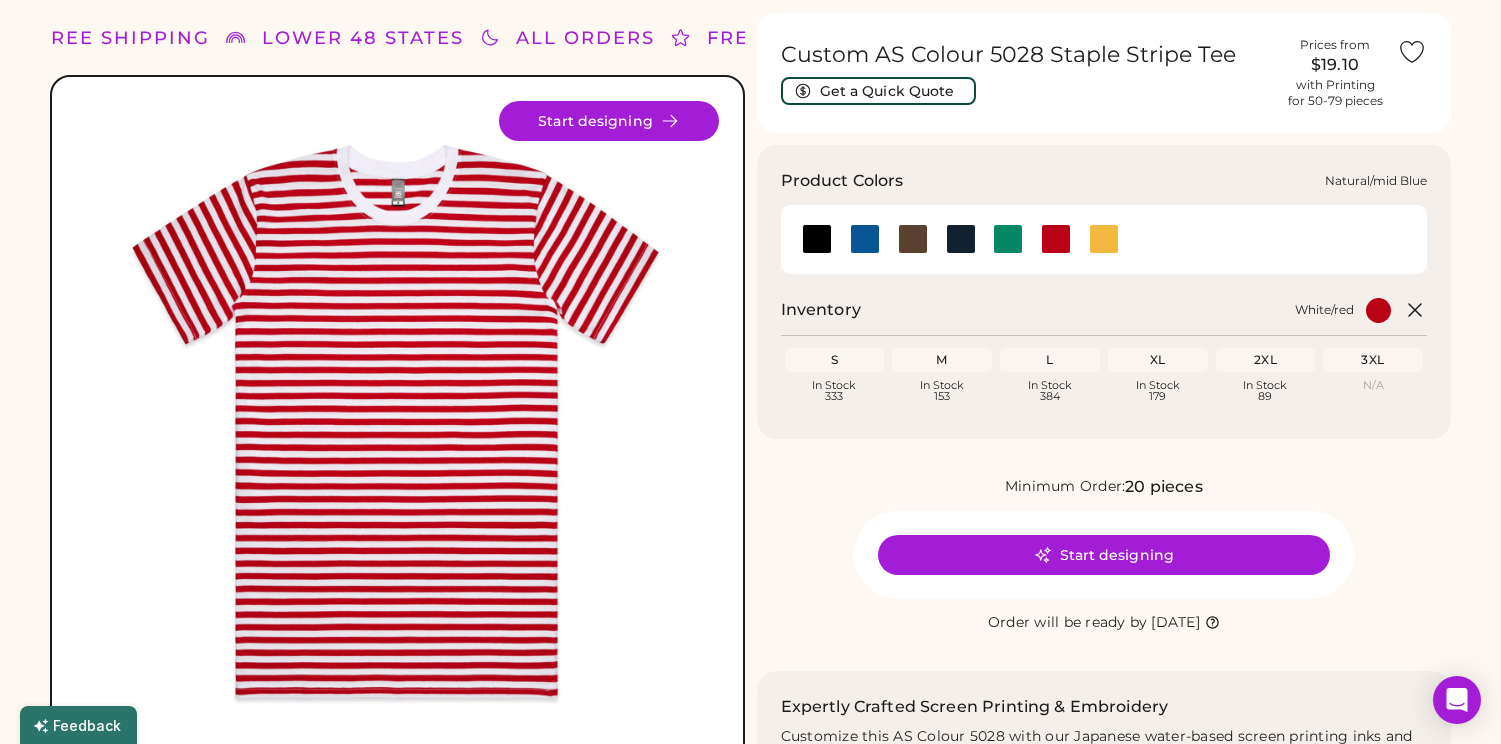 click at bounding box center [865, 239] 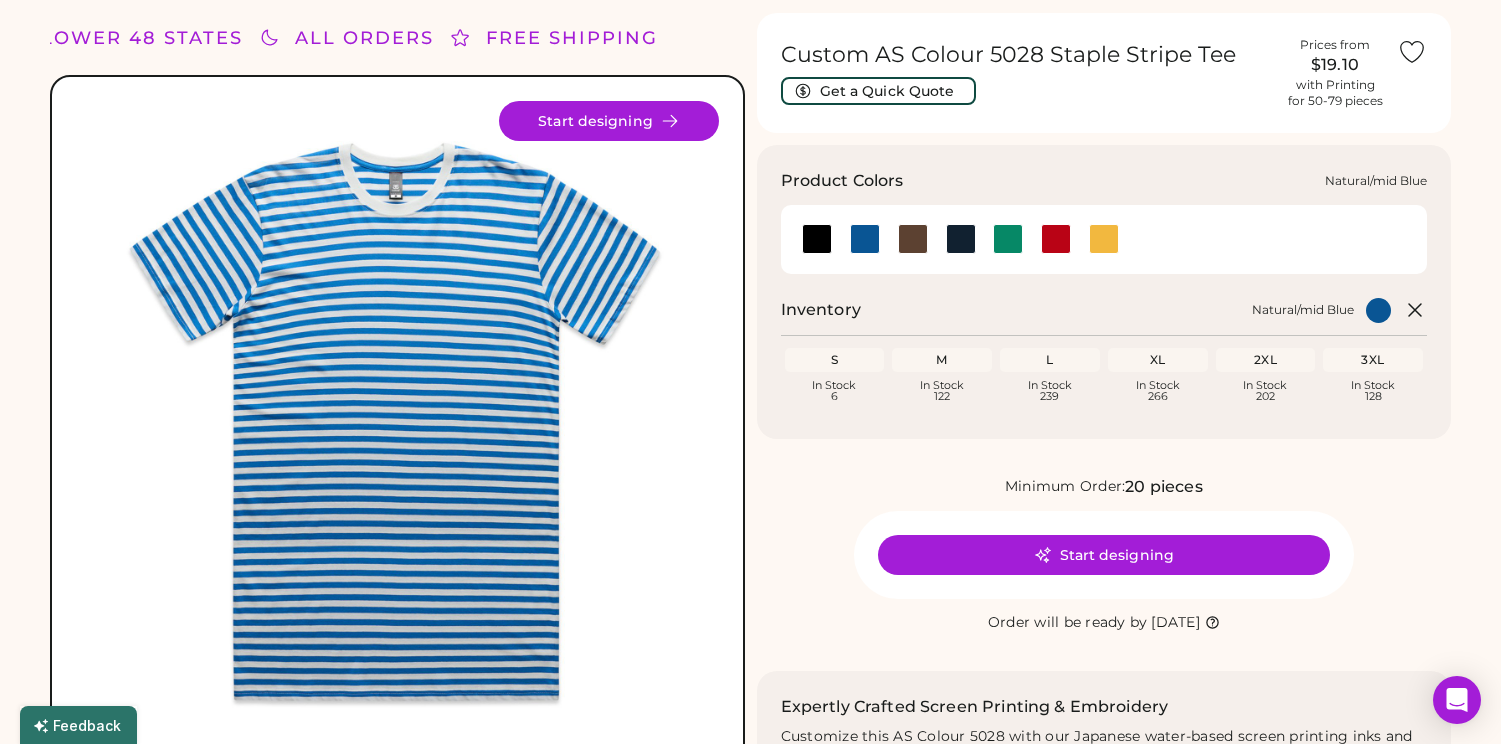 click at bounding box center [865, 239] 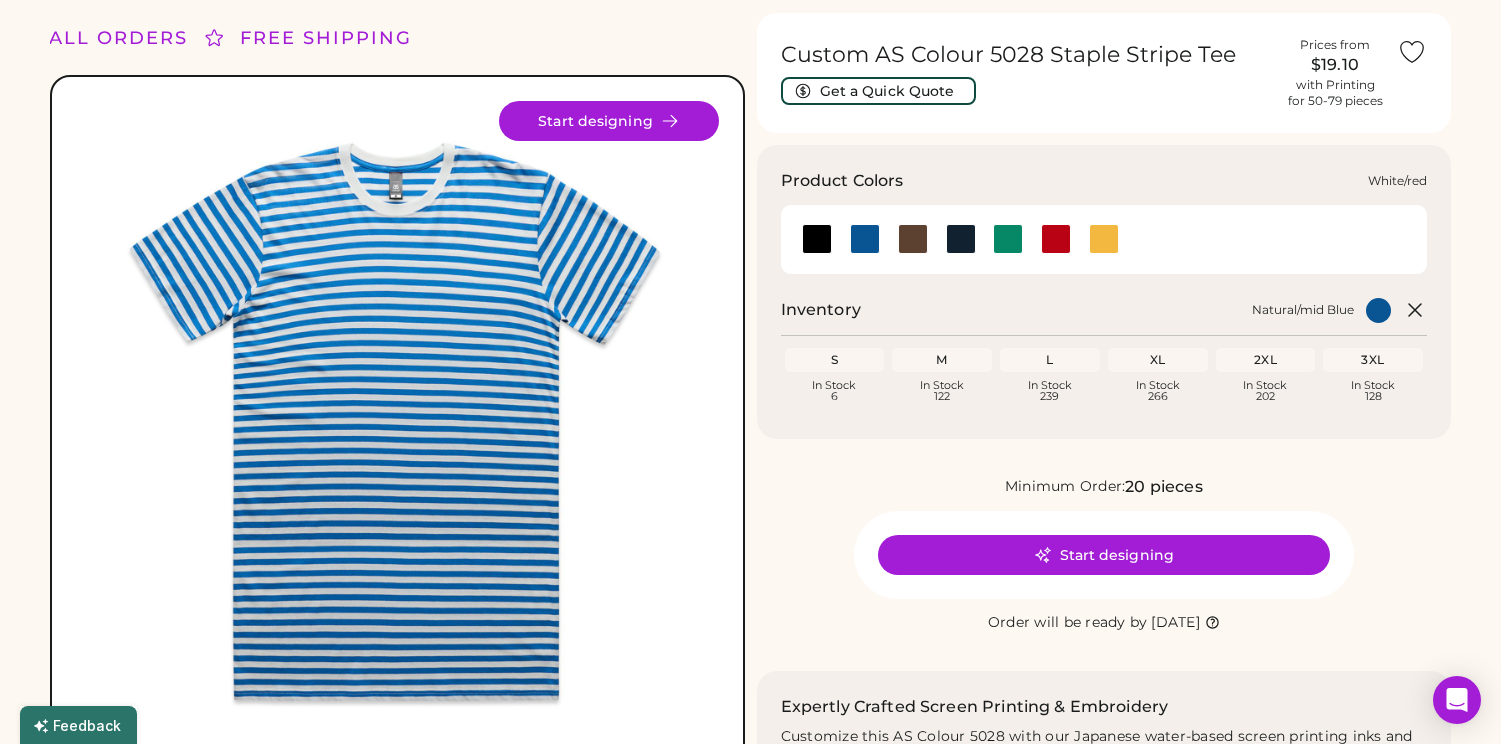 click at bounding box center (1056, 239) 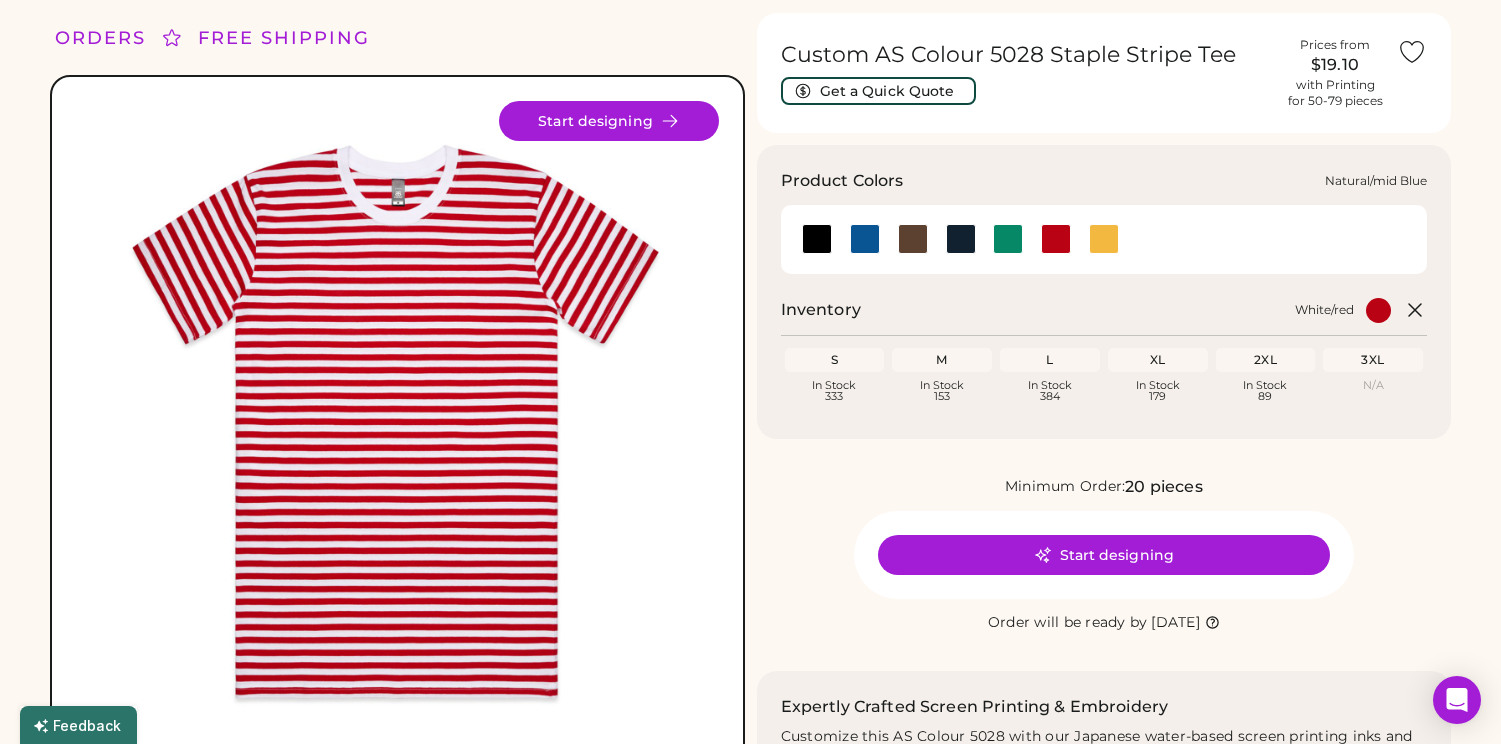 click at bounding box center [865, 239] 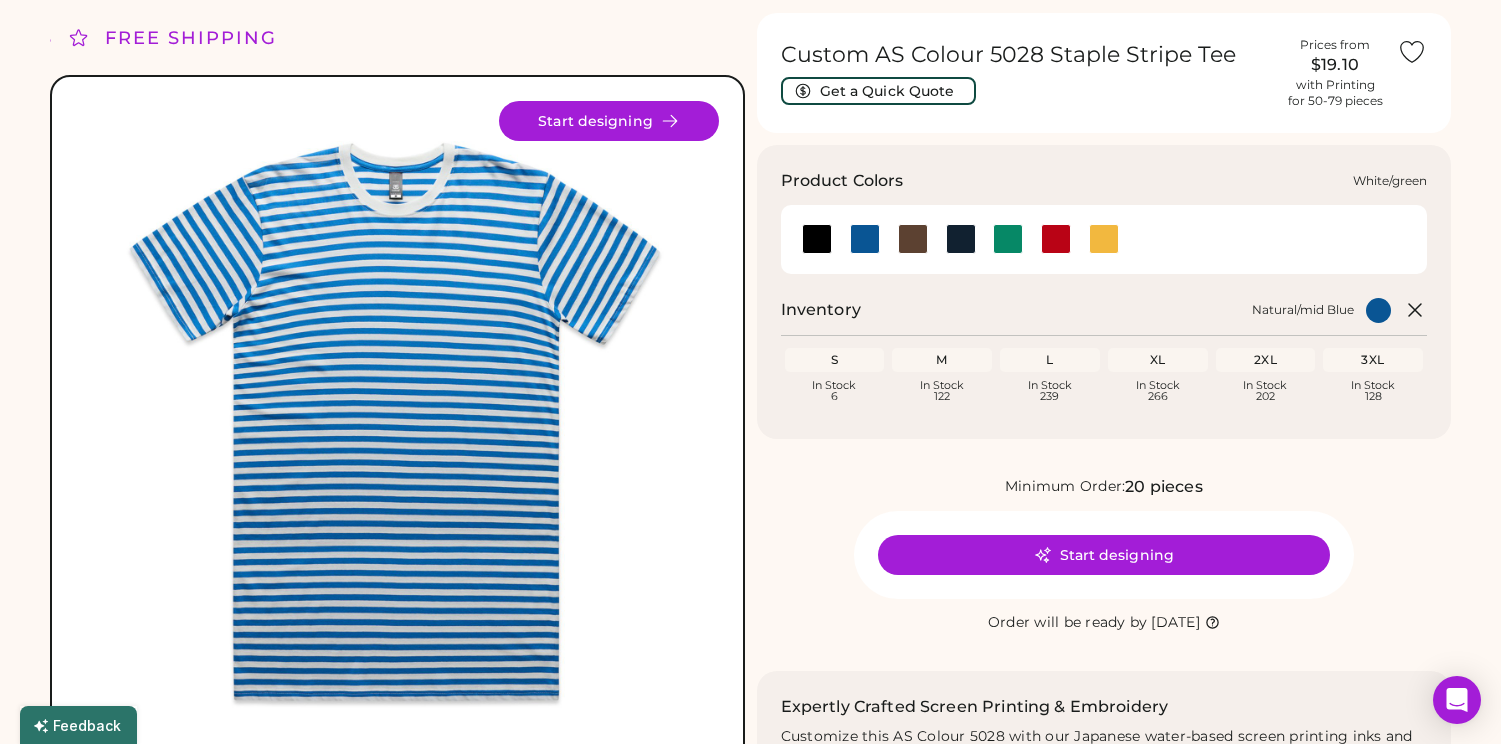 click at bounding box center [1008, 239] 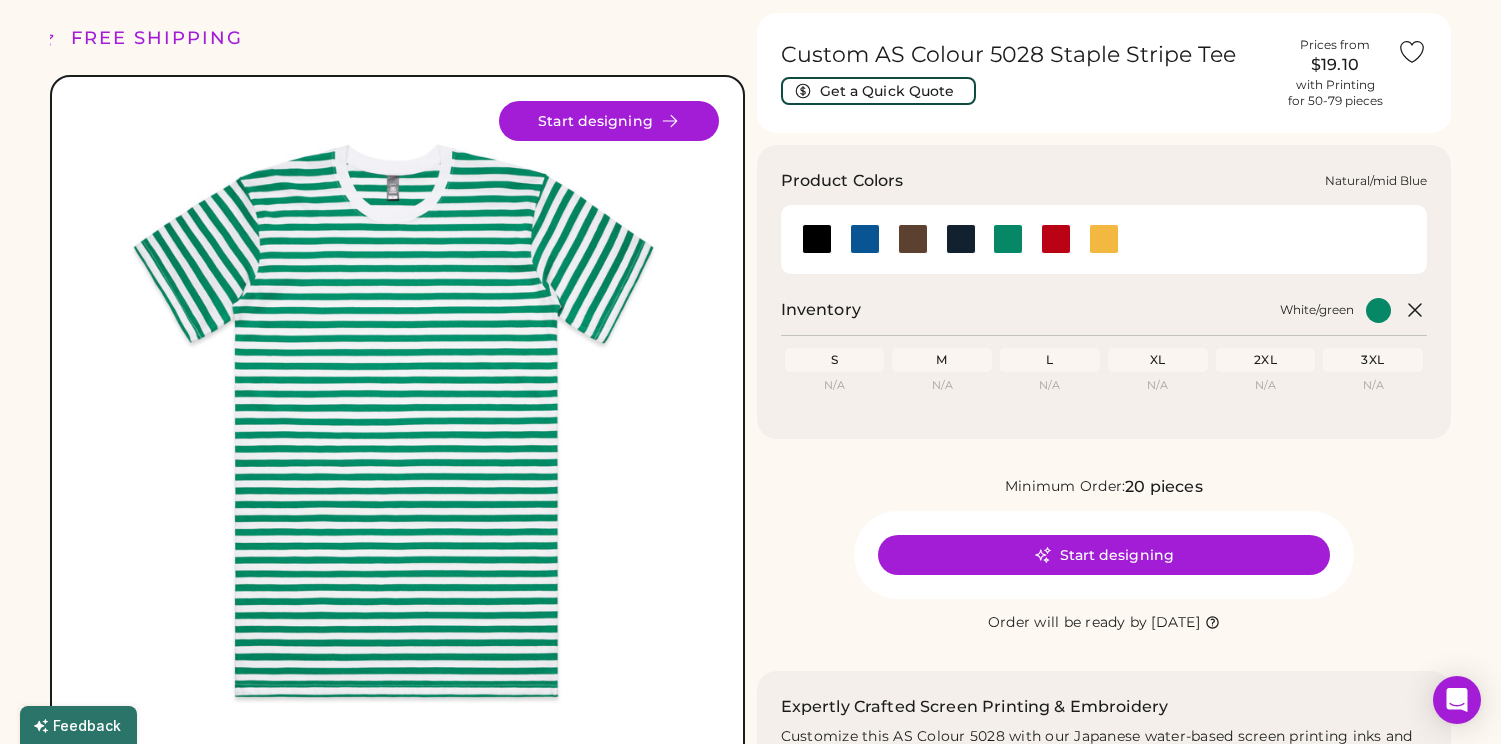 click at bounding box center [865, 239] 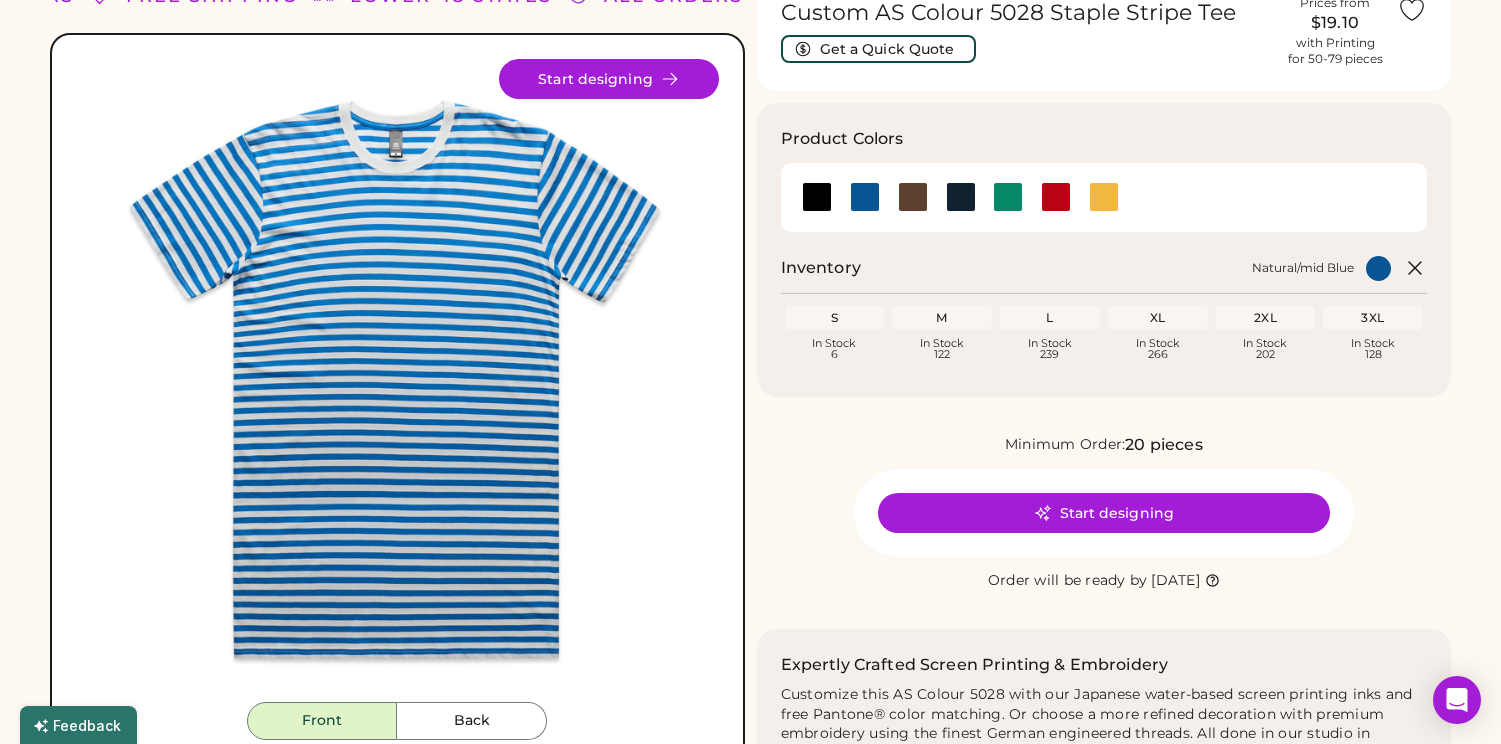 scroll, scrollTop: 0, scrollLeft: 0, axis: both 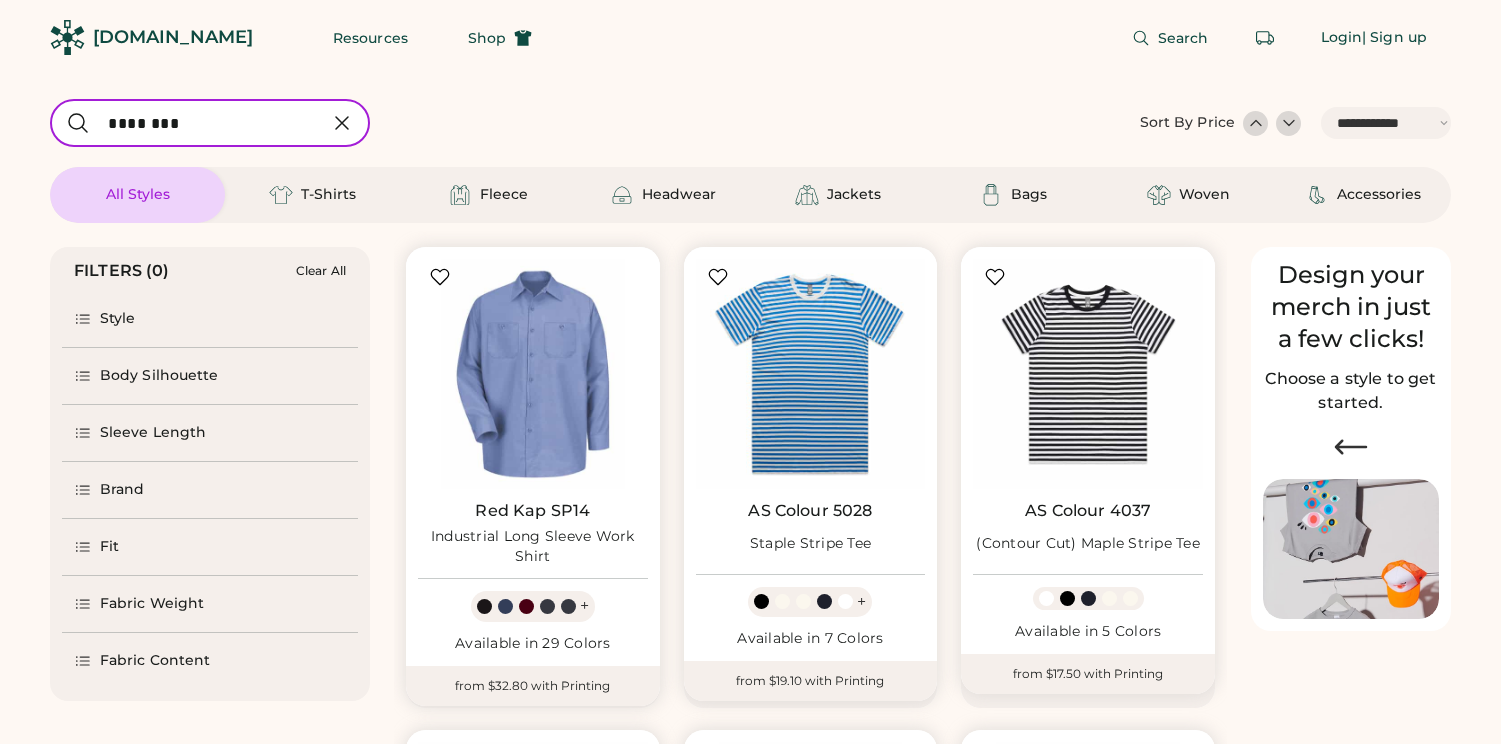 select on "*****" 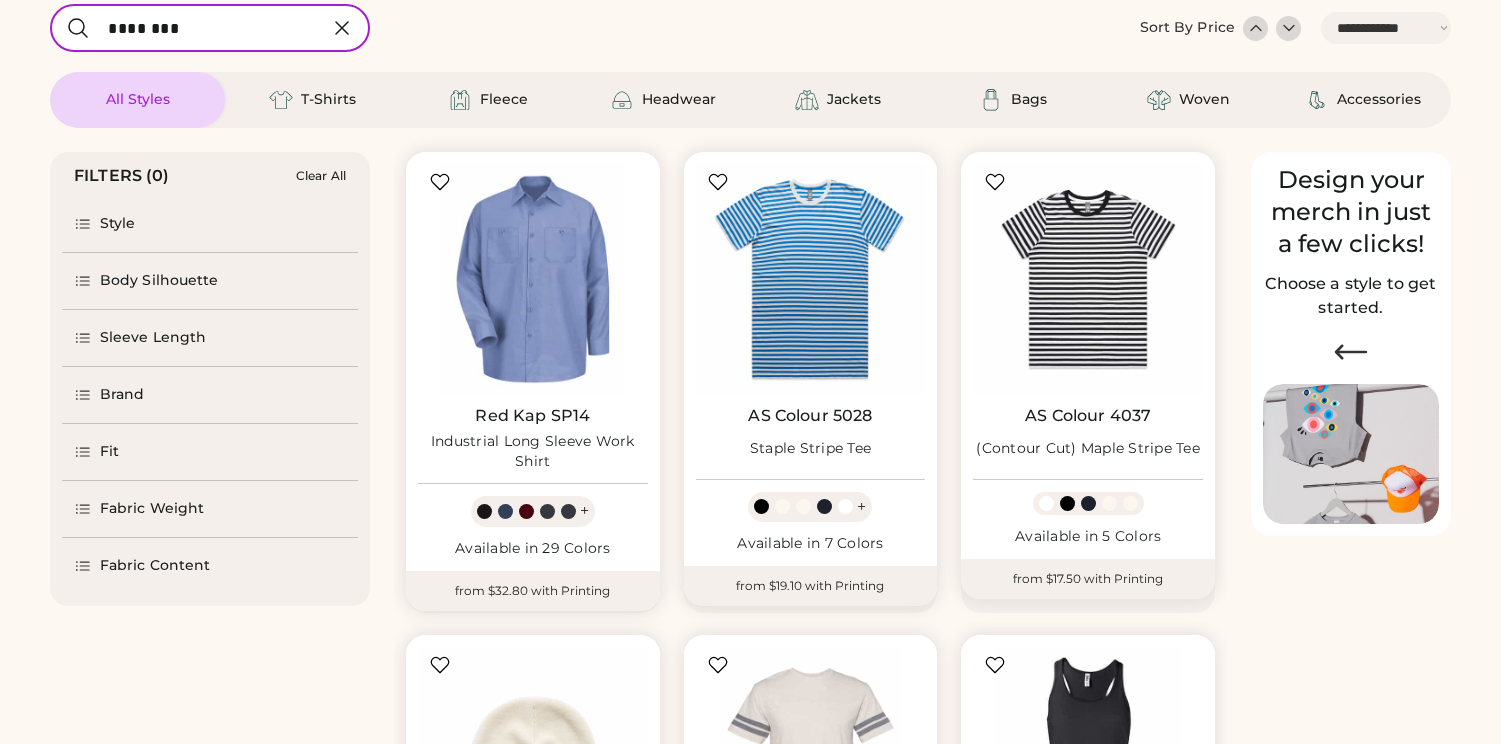 scroll, scrollTop: 0, scrollLeft: 0, axis: both 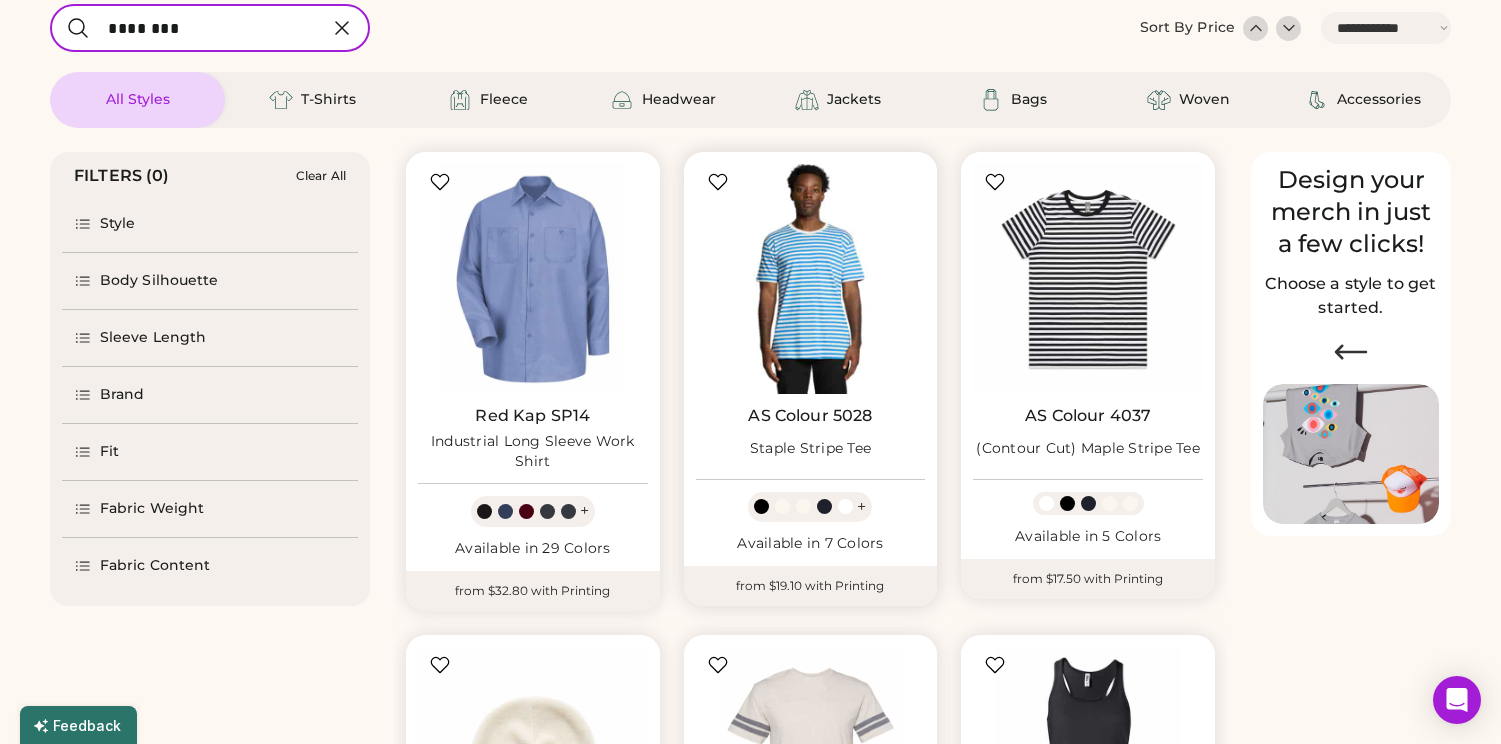click at bounding box center [811, 279] 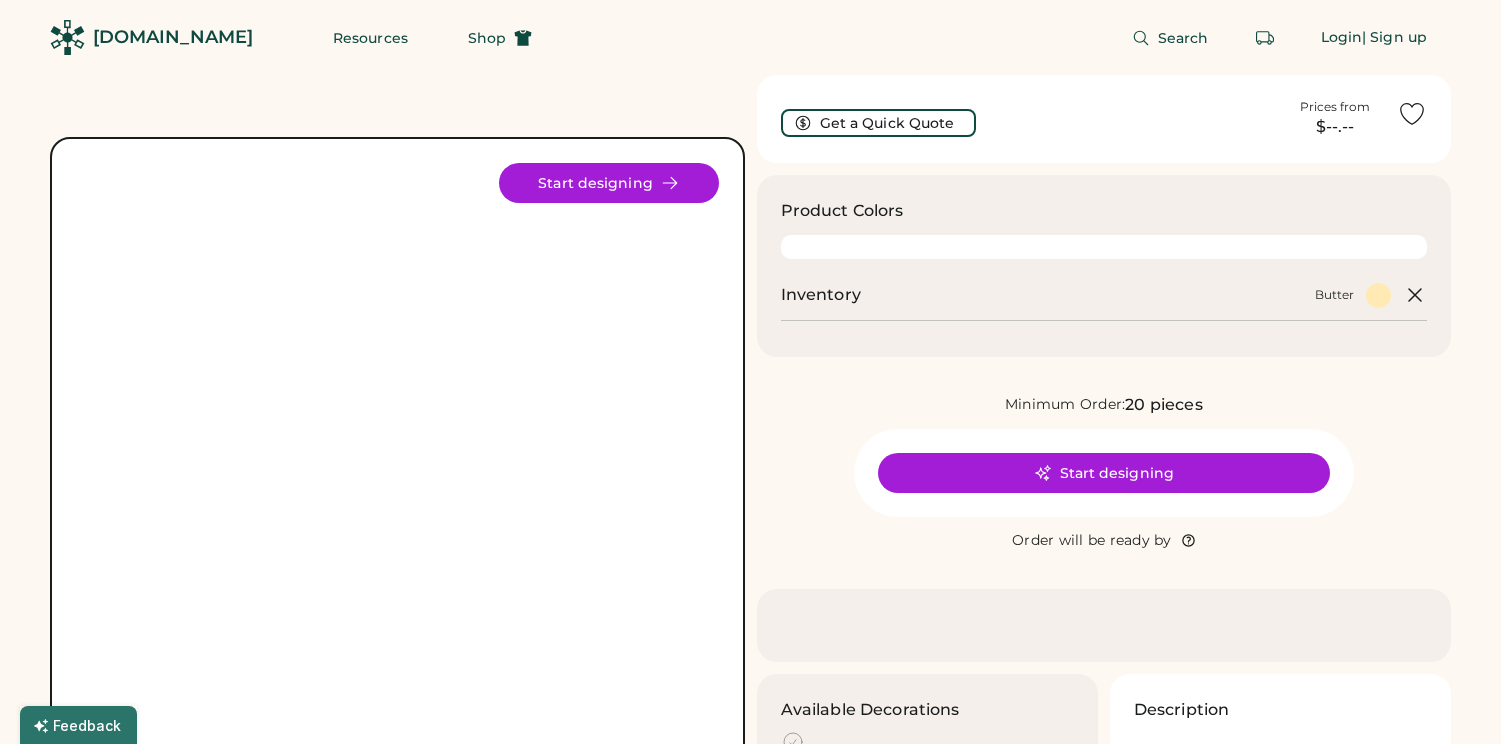 scroll, scrollTop: 0, scrollLeft: 0, axis: both 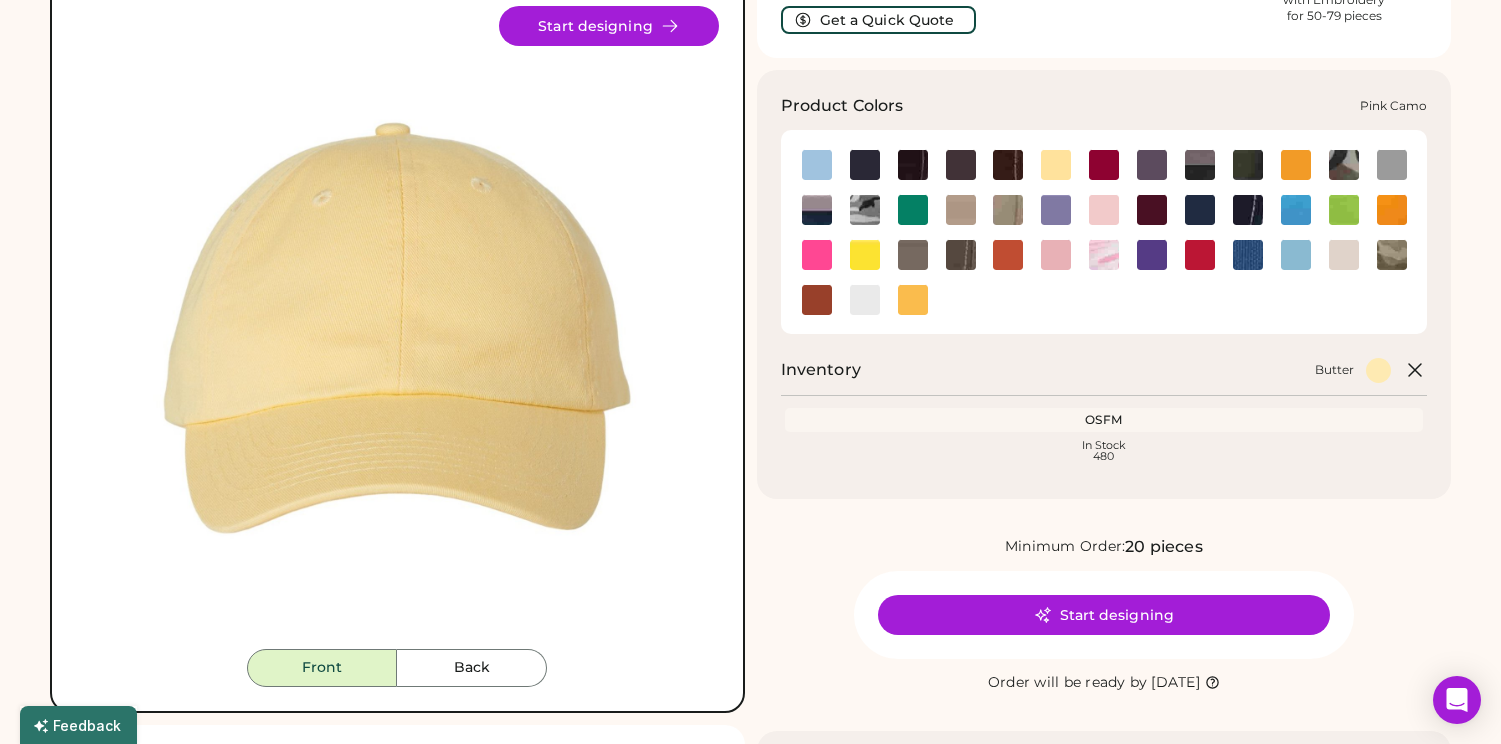 click 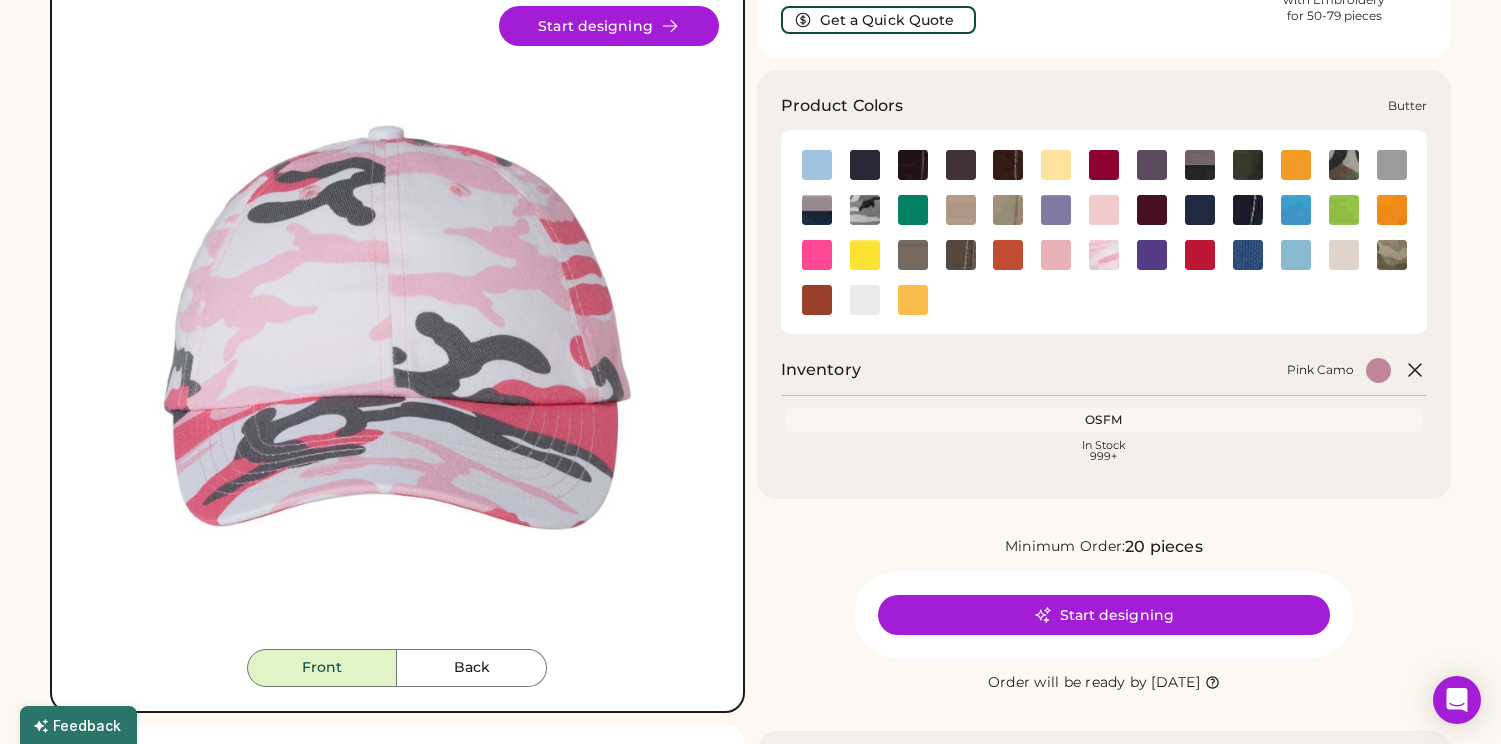 click 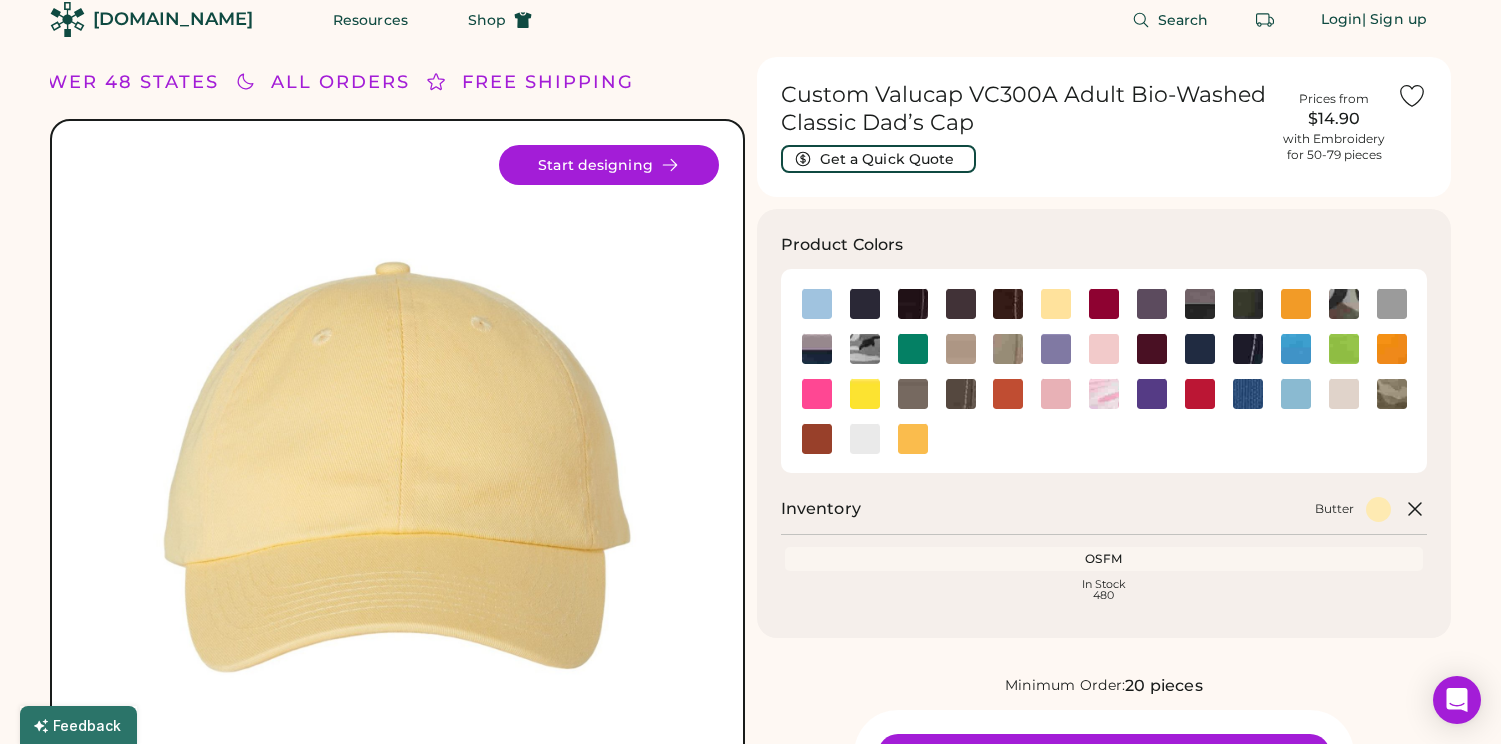 scroll, scrollTop: 0, scrollLeft: 0, axis: both 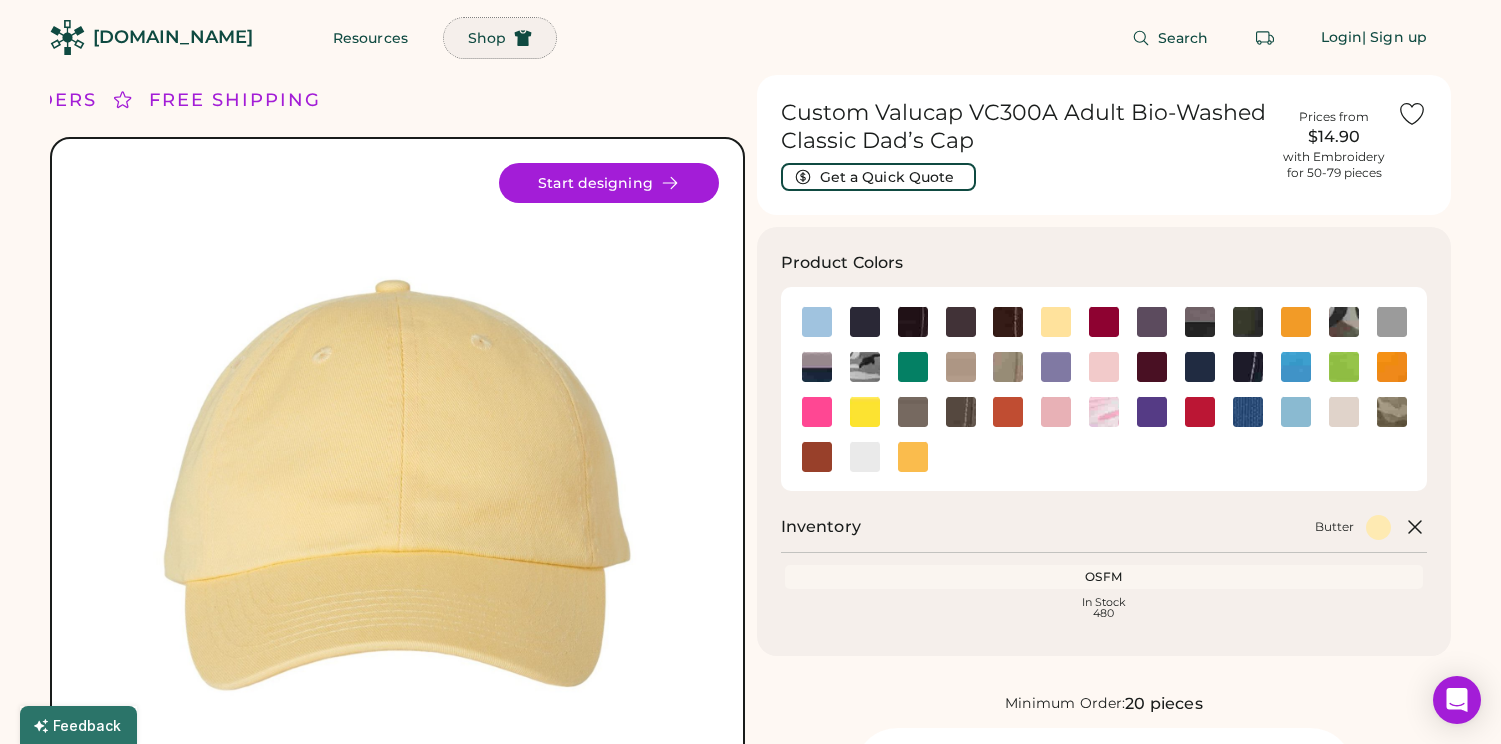 click on "Shop" at bounding box center [487, 38] 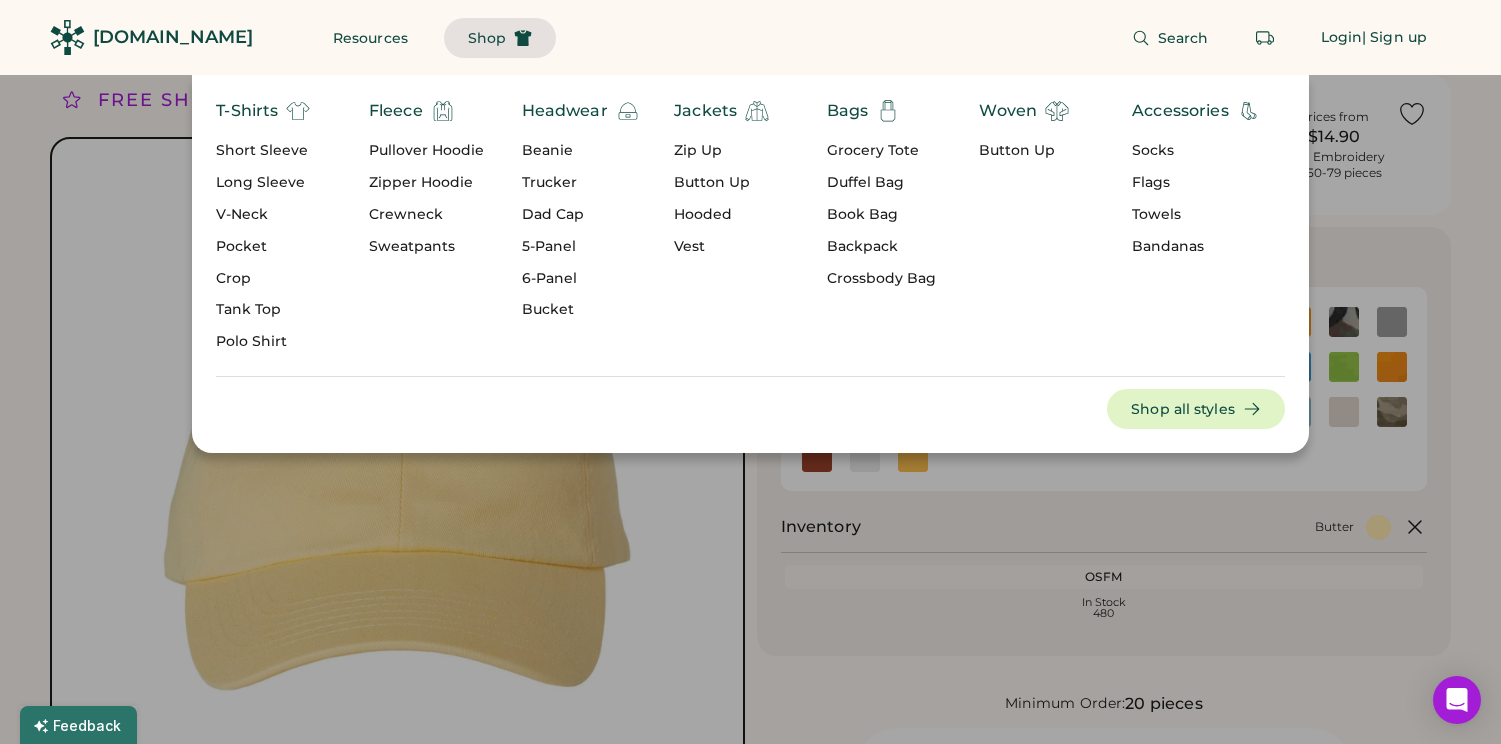 click at bounding box center (750, 372) 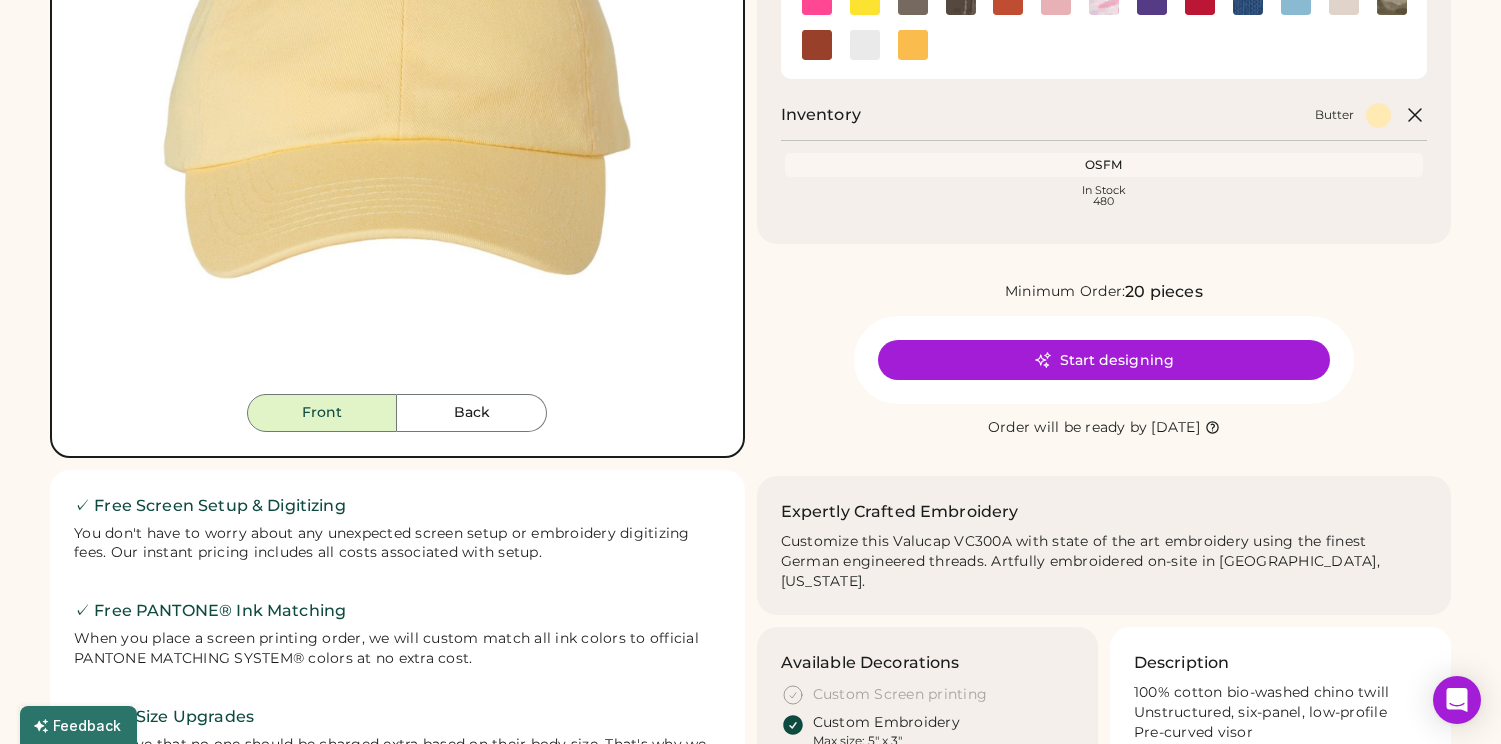 scroll, scrollTop: 0, scrollLeft: 0, axis: both 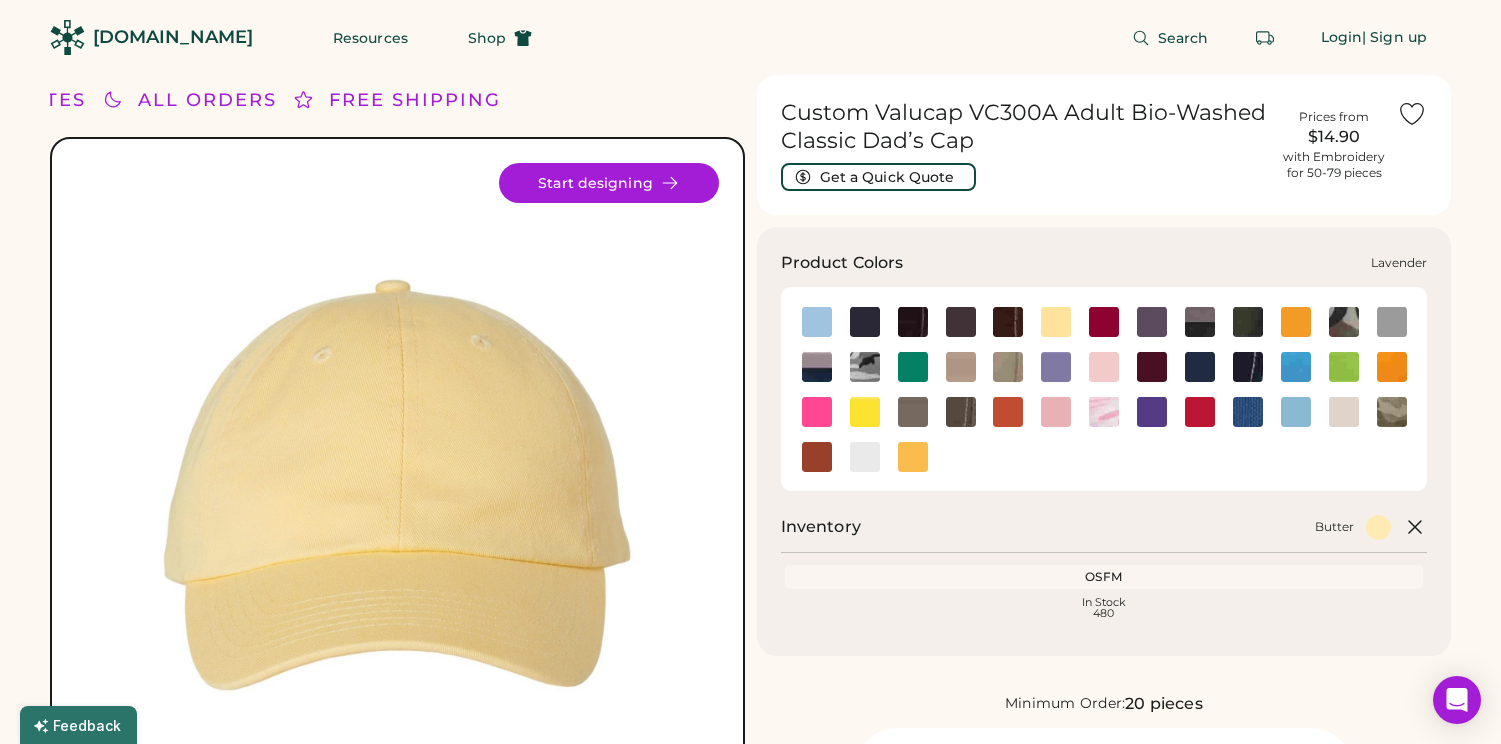 click 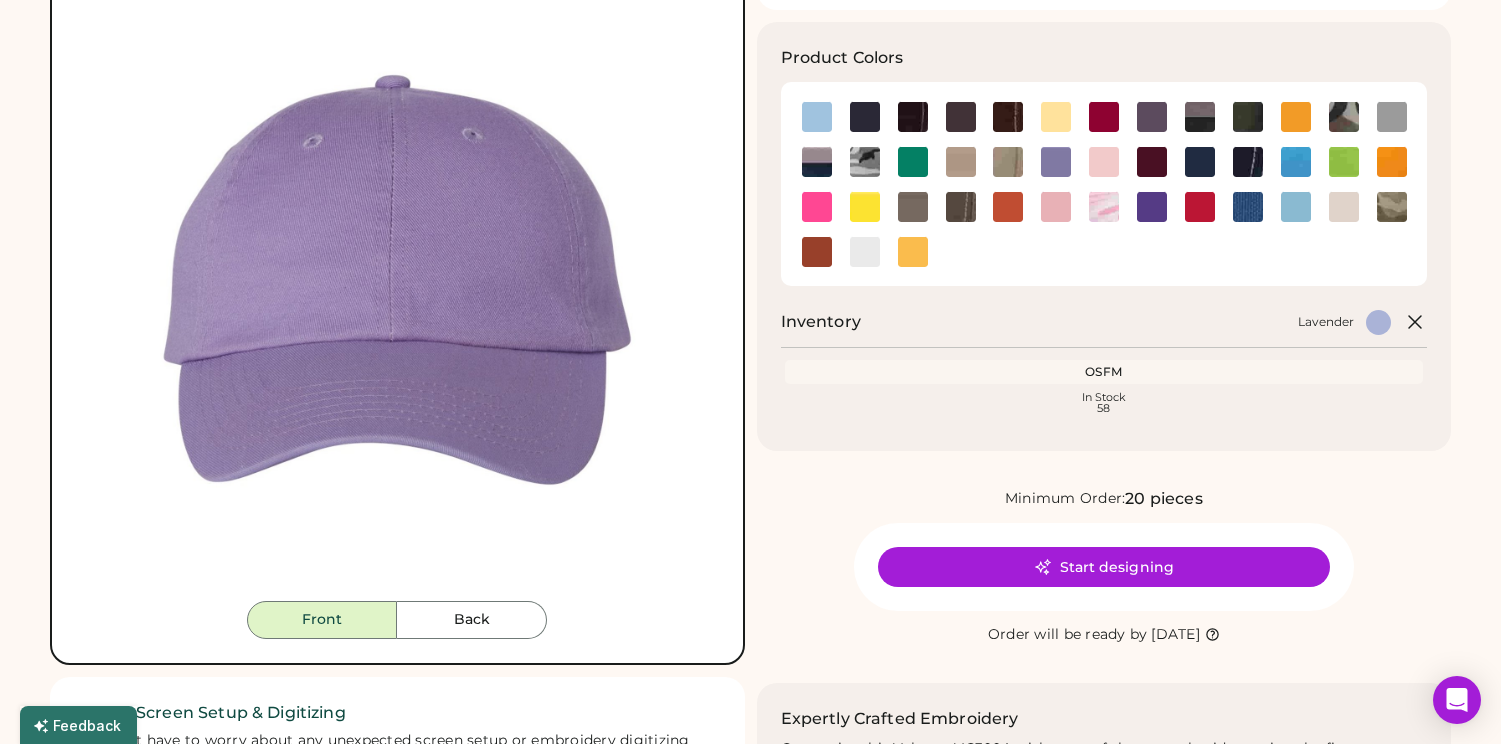 scroll, scrollTop: 146, scrollLeft: 0, axis: vertical 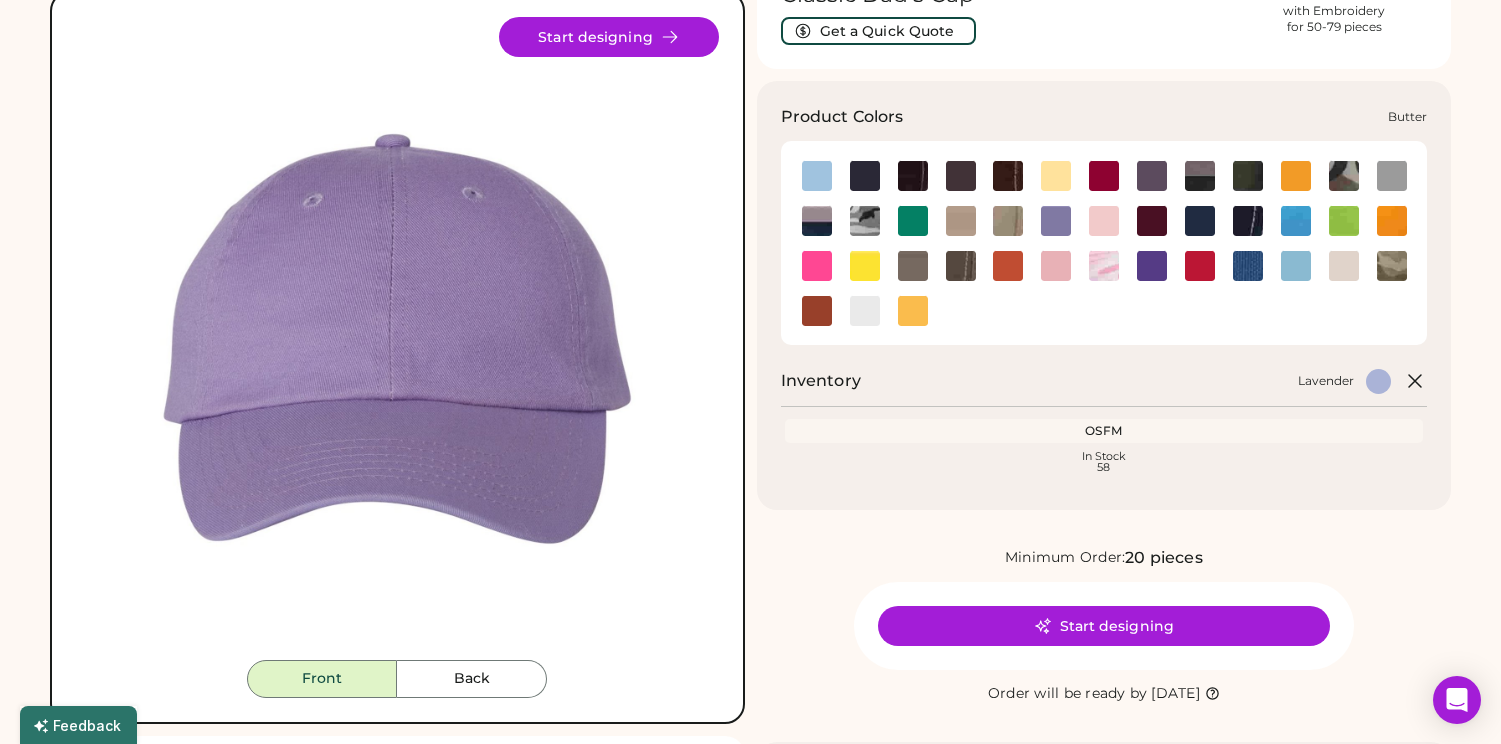 click 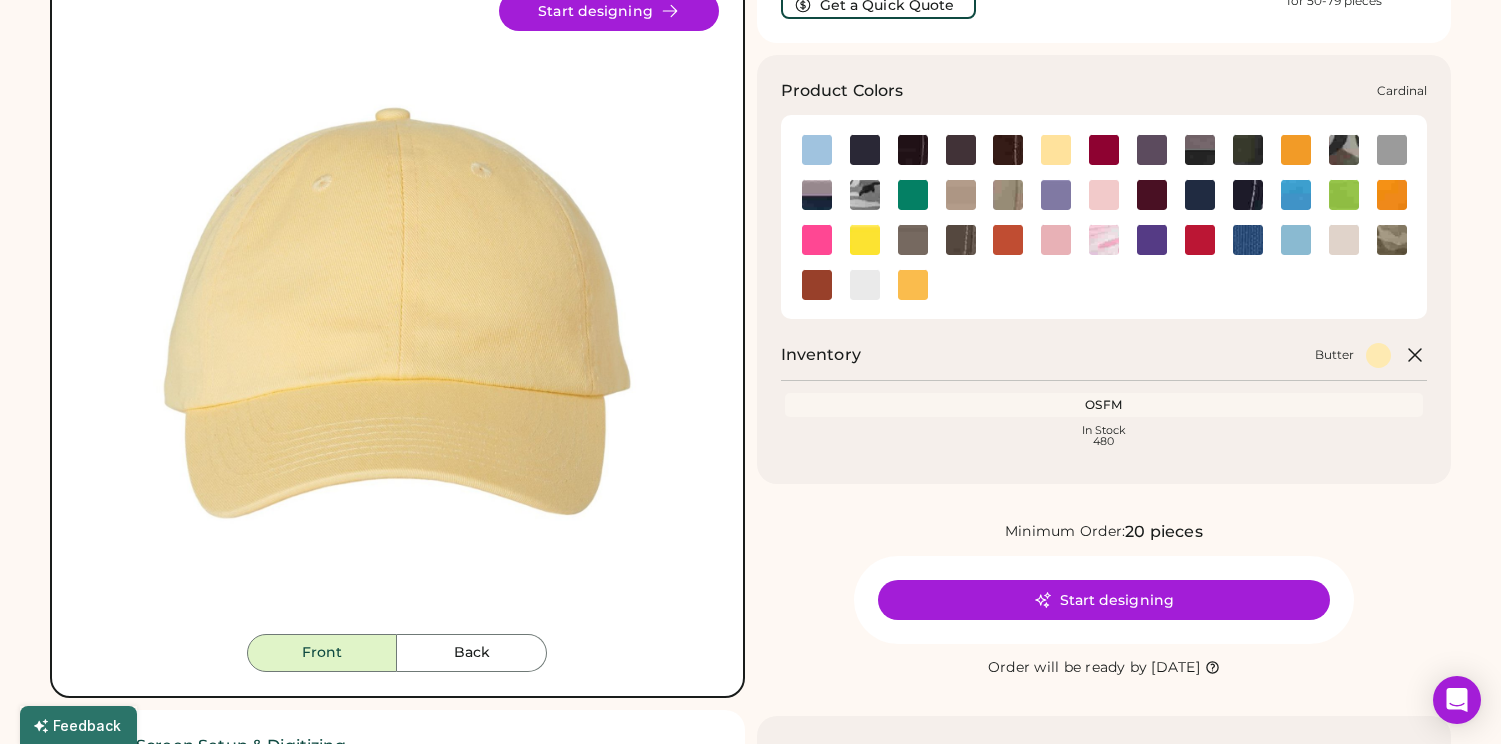 scroll, scrollTop: 0, scrollLeft: 0, axis: both 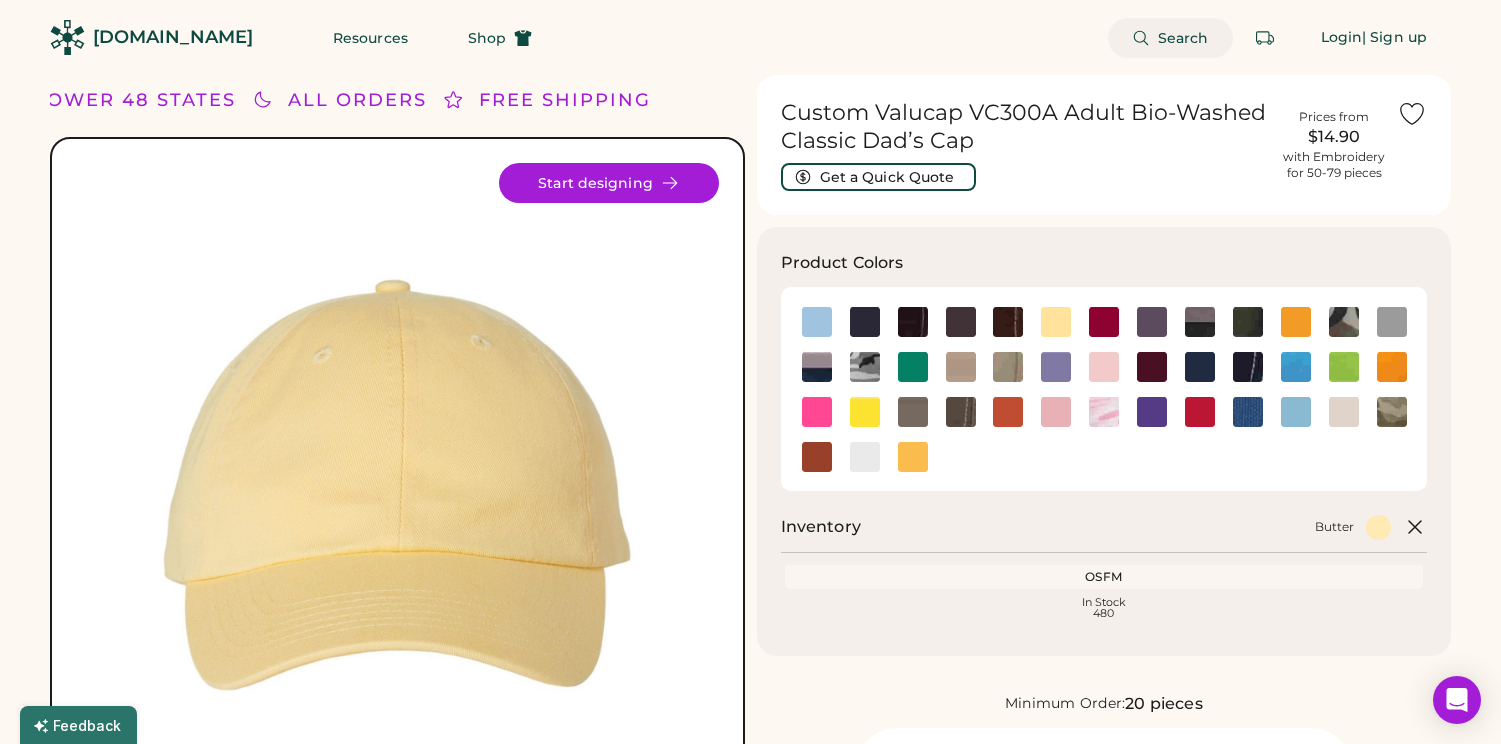 click on "Search" at bounding box center (1183, 38) 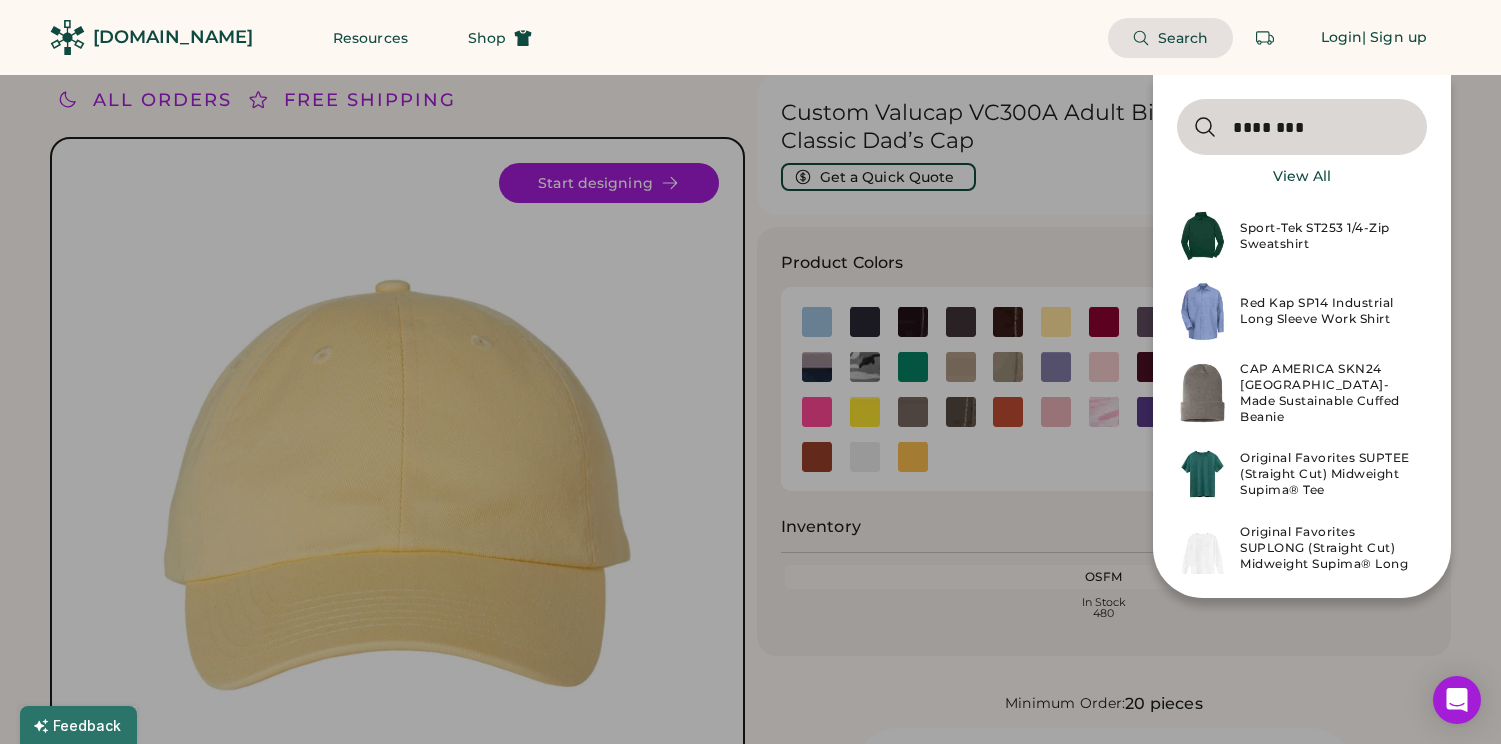type on "********" 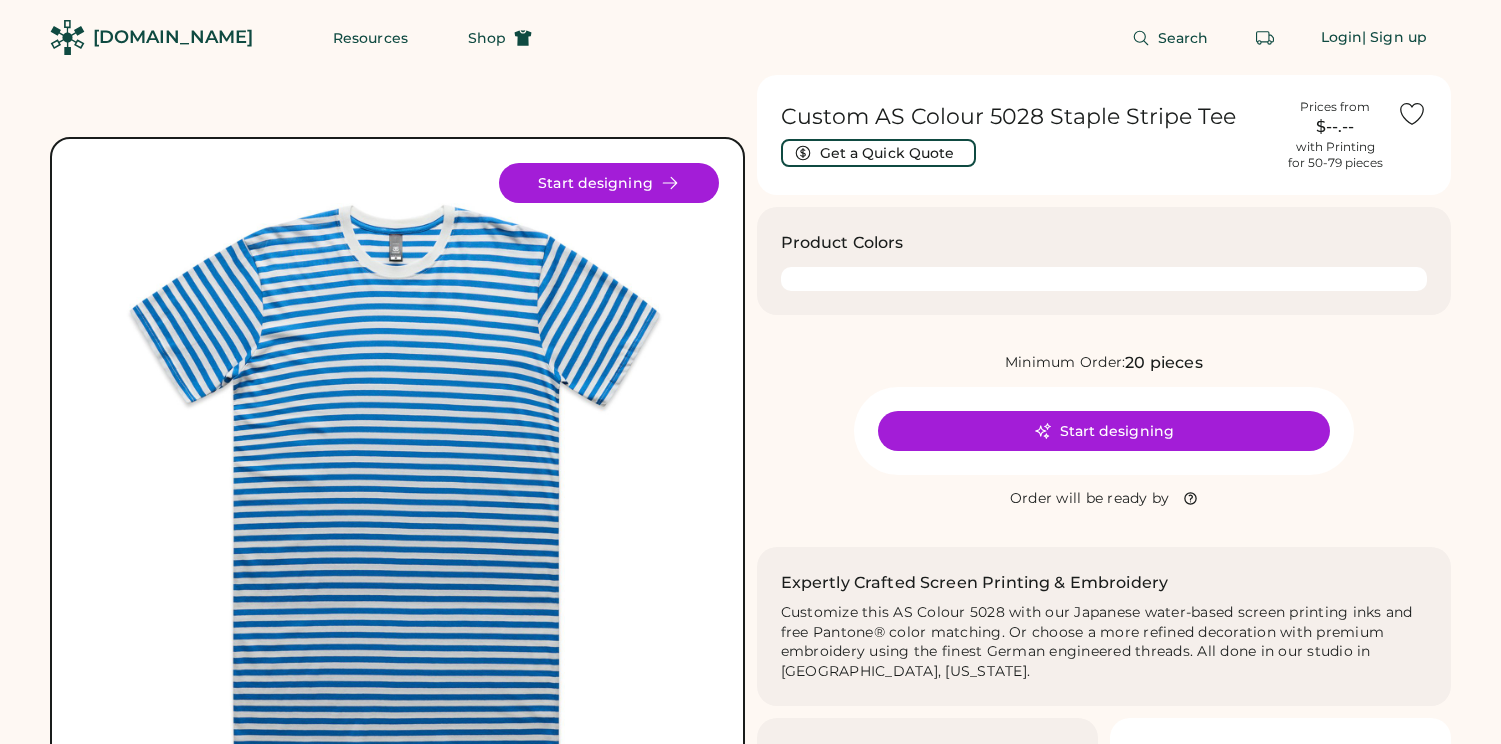 scroll, scrollTop: 0, scrollLeft: 0, axis: both 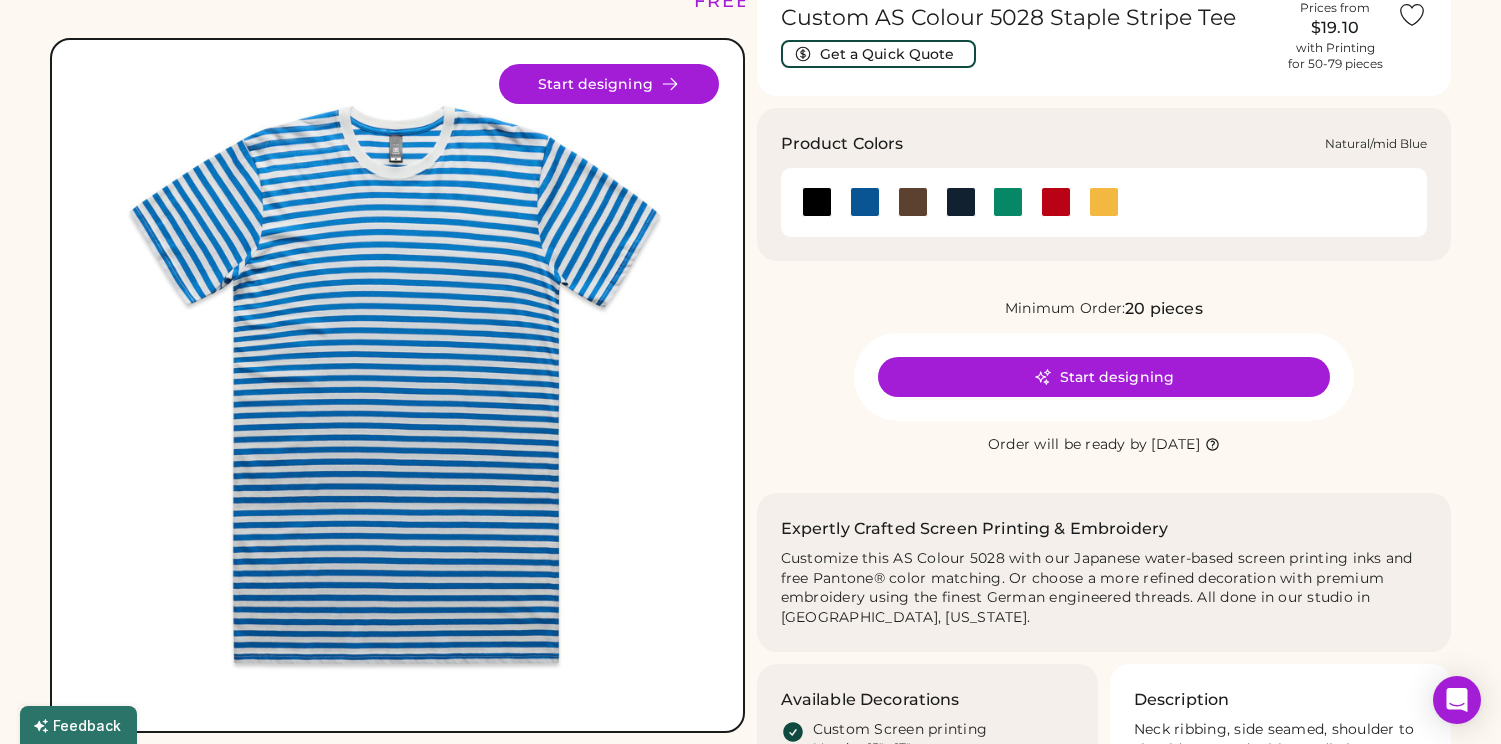 click at bounding box center [865, 202] 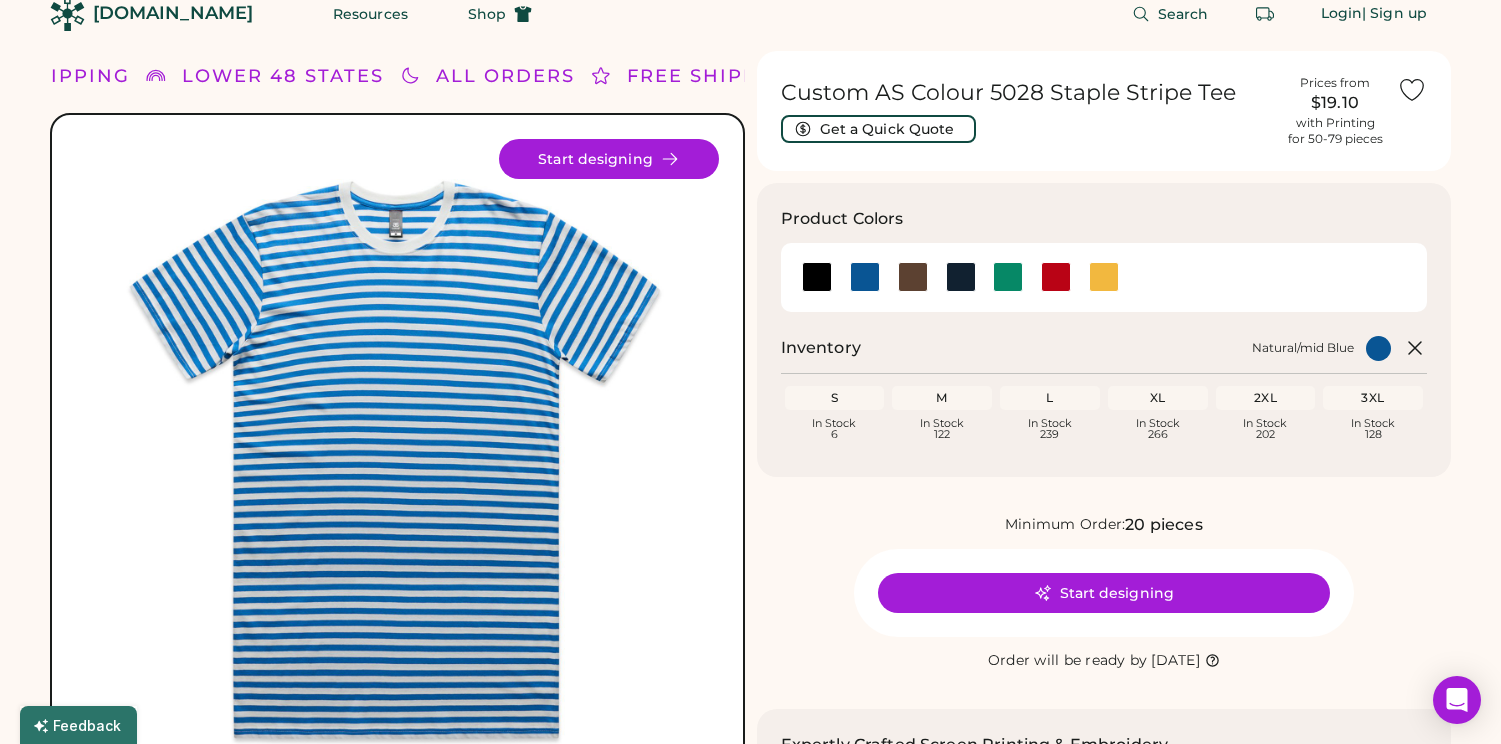 scroll, scrollTop: 0, scrollLeft: 0, axis: both 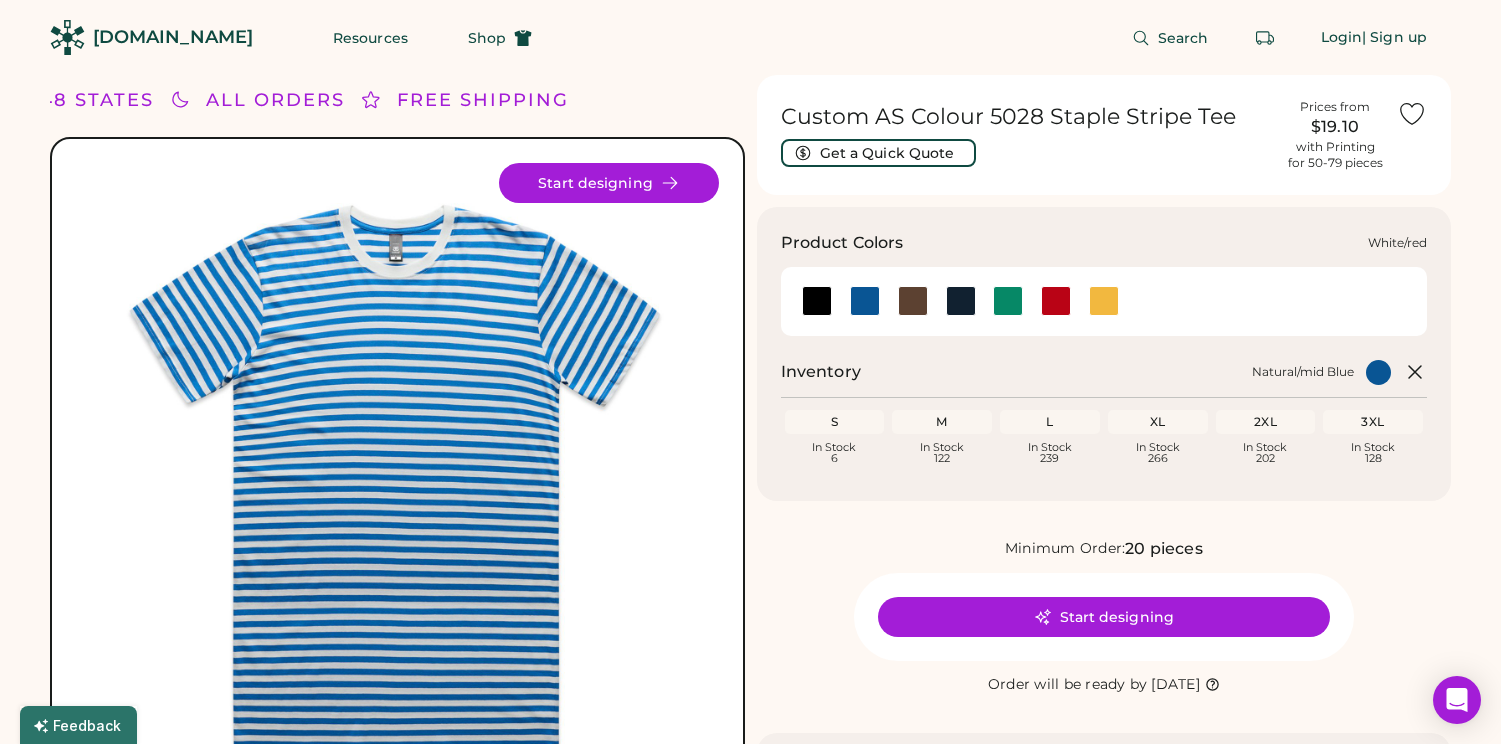 click at bounding box center (1056, 301) 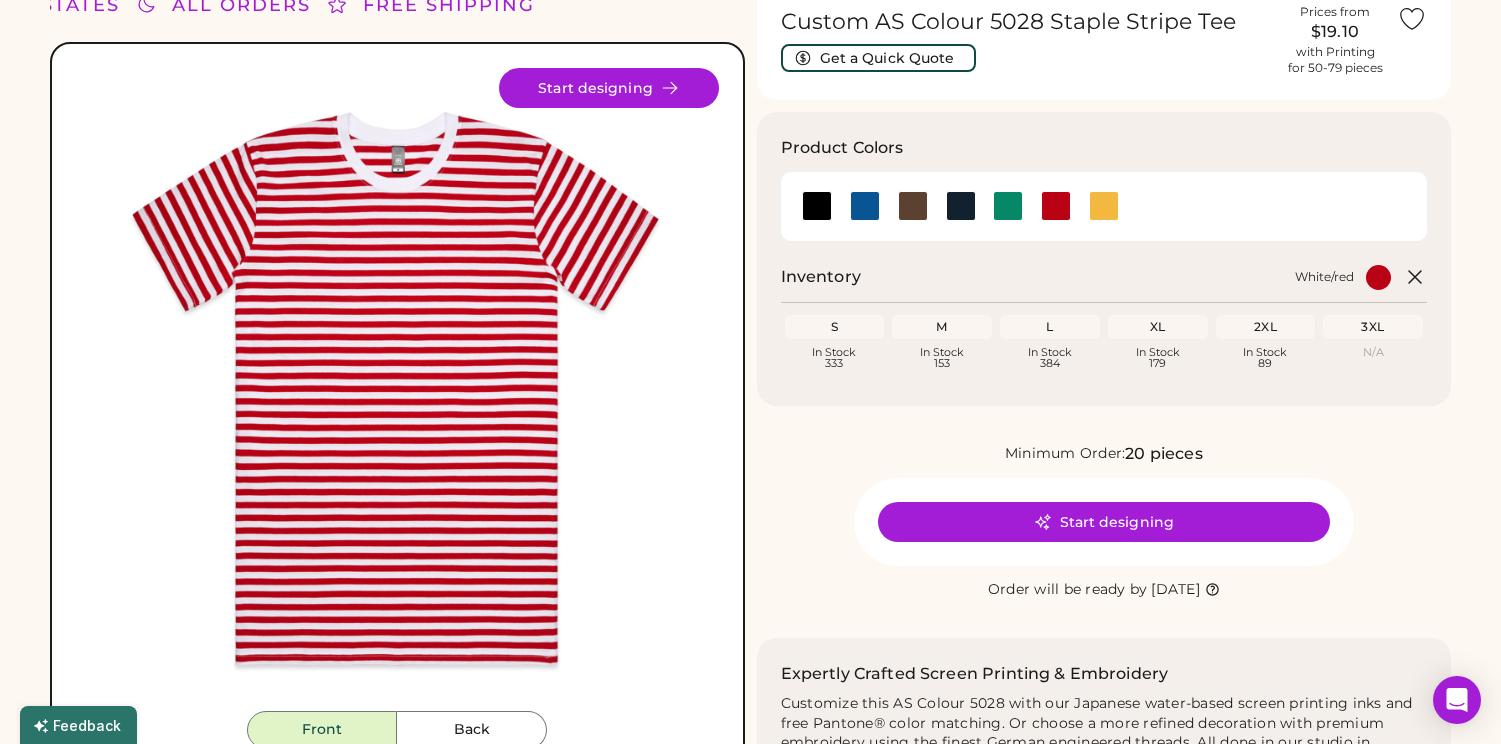 scroll, scrollTop: 112, scrollLeft: 0, axis: vertical 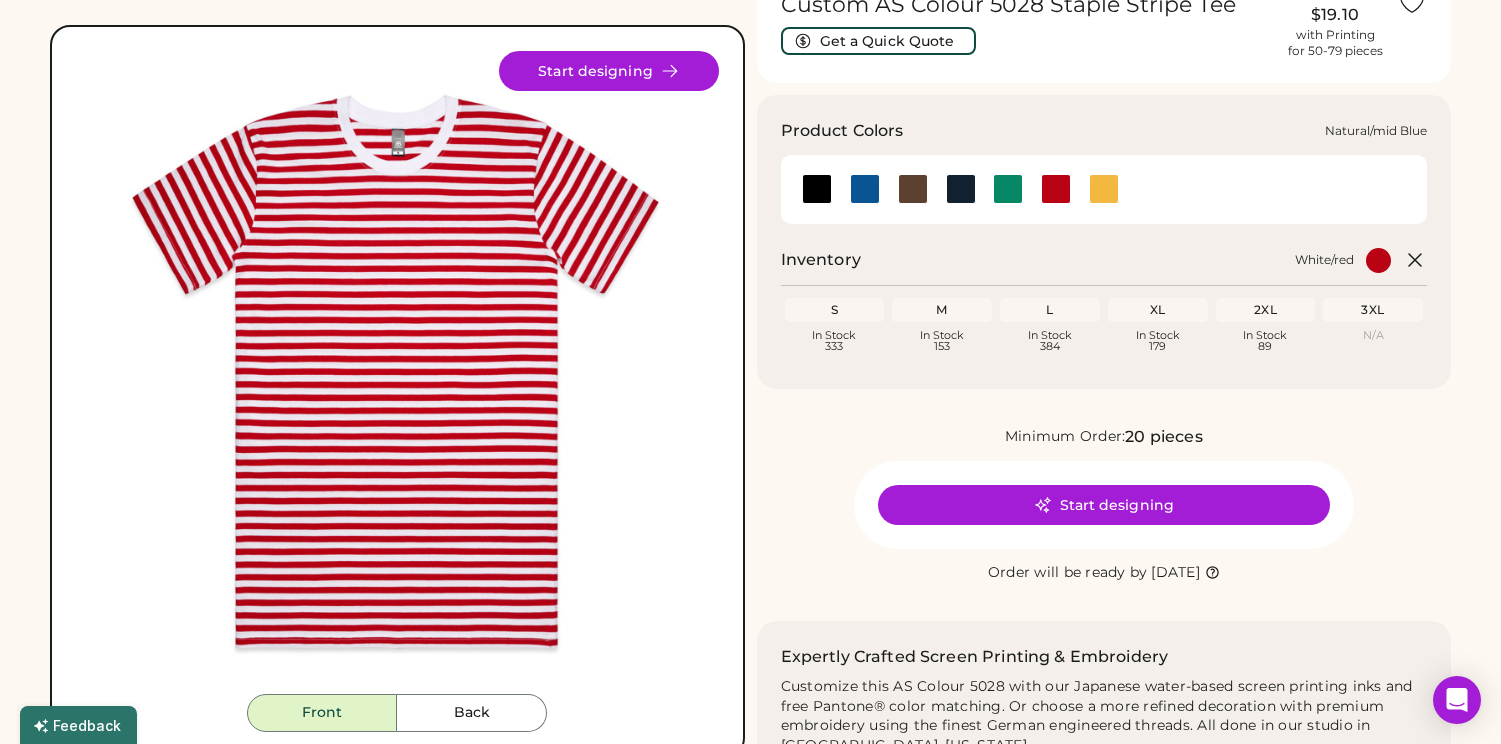 click at bounding box center [865, 189] 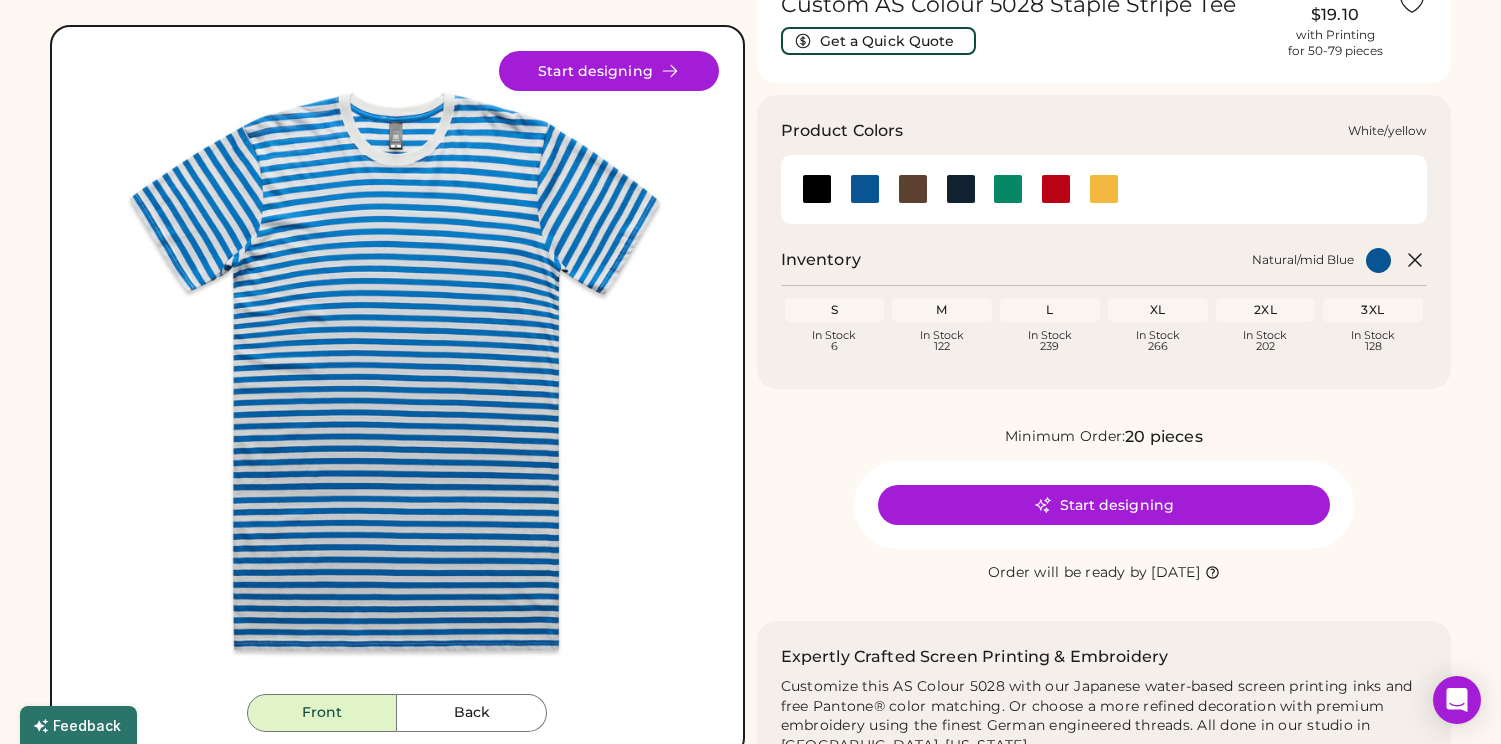 click at bounding box center (1104, 189) 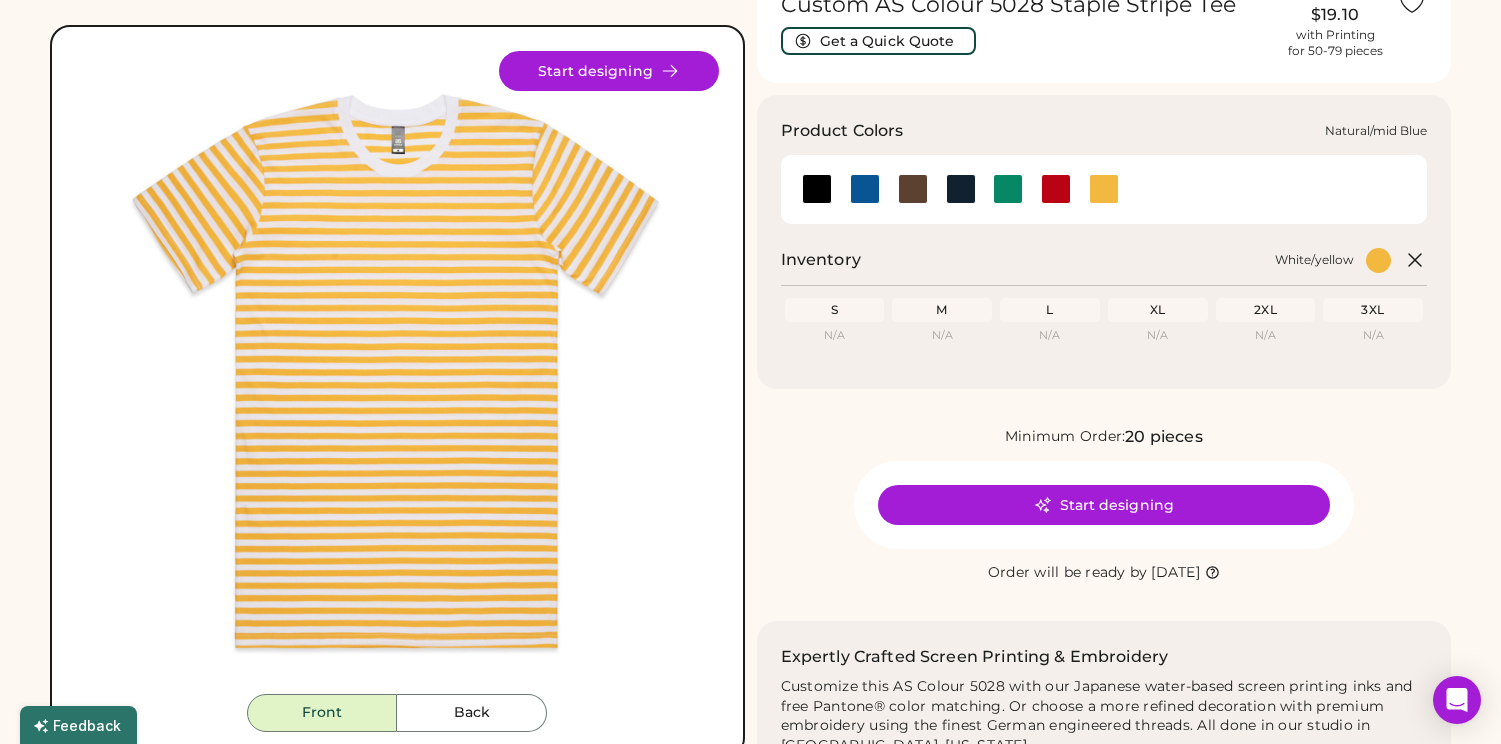 click at bounding box center (865, 189) 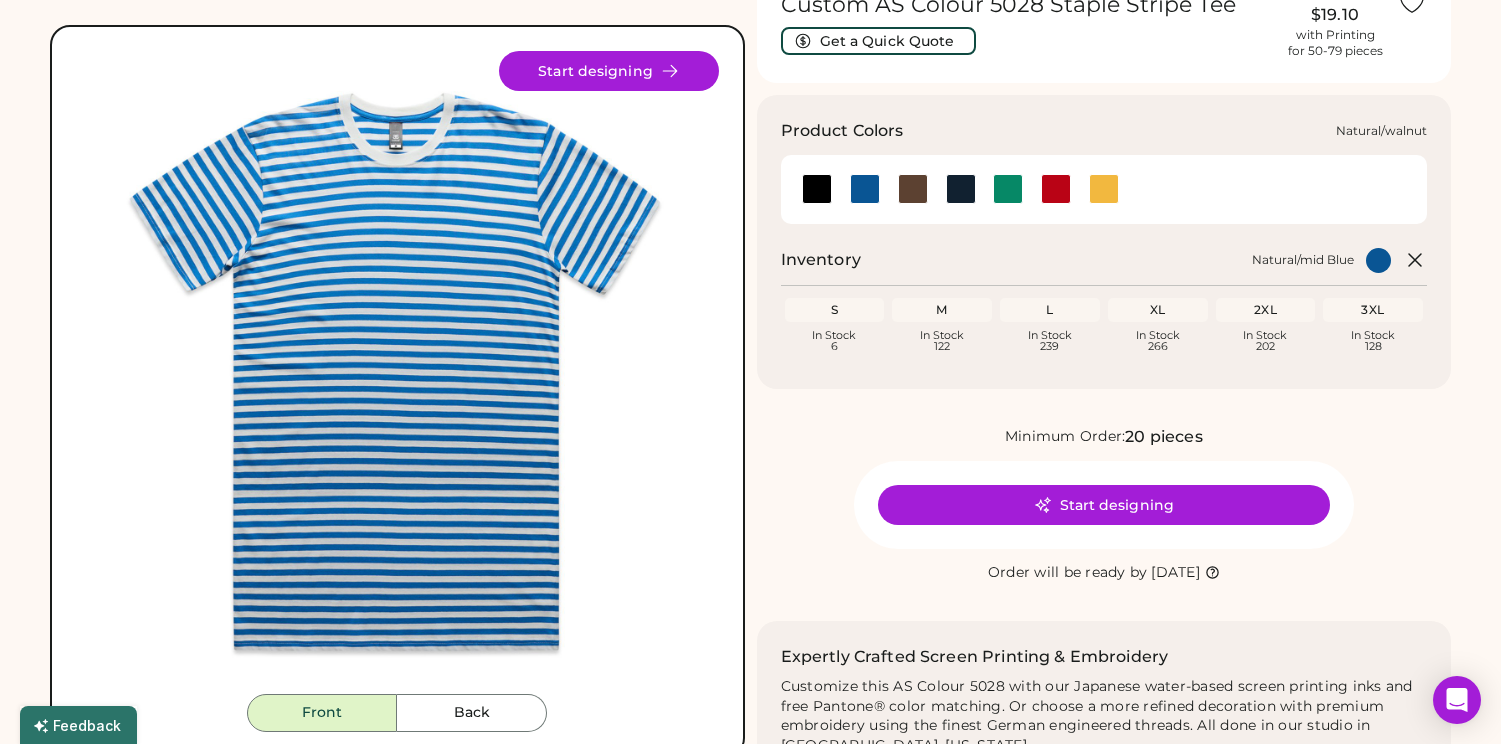 click at bounding box center [913, 189] 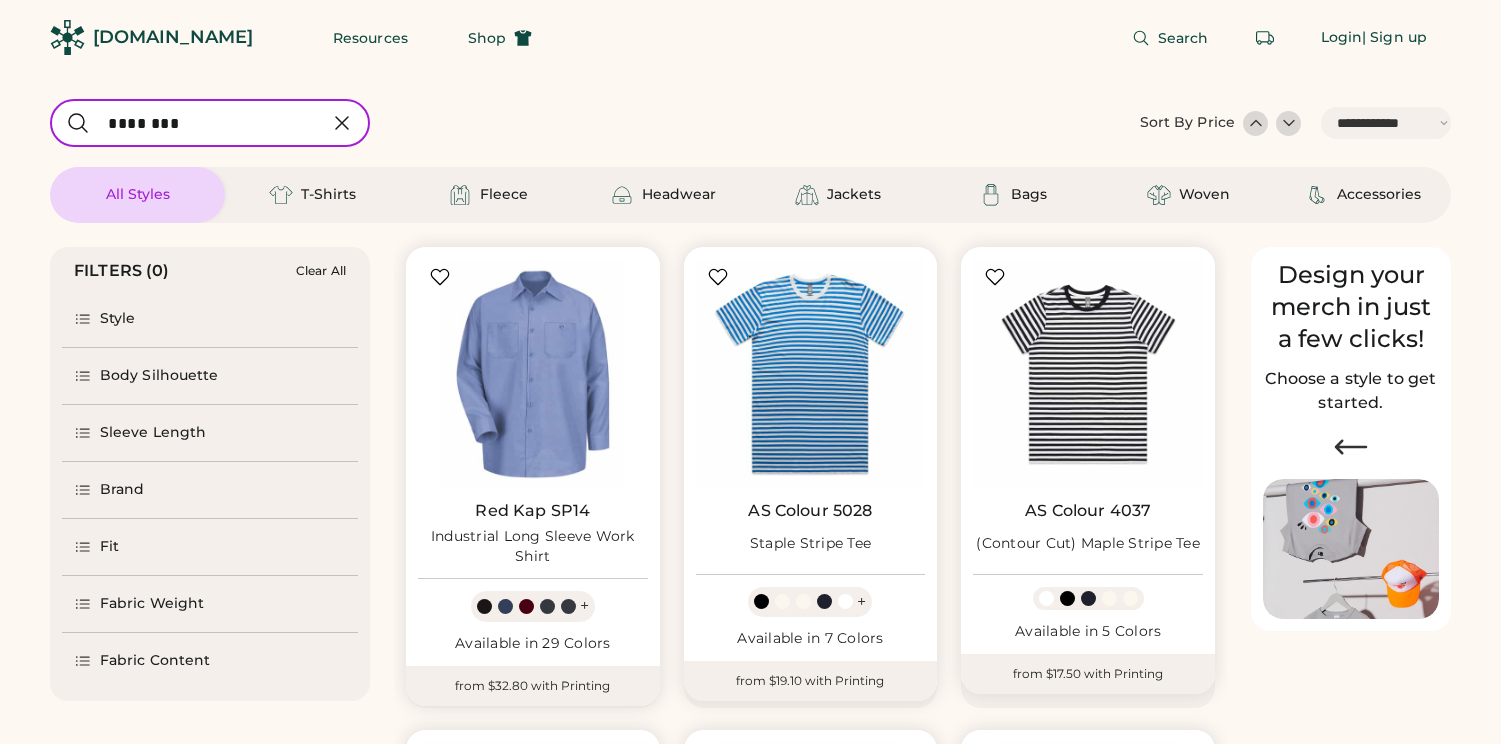 select on "*****" 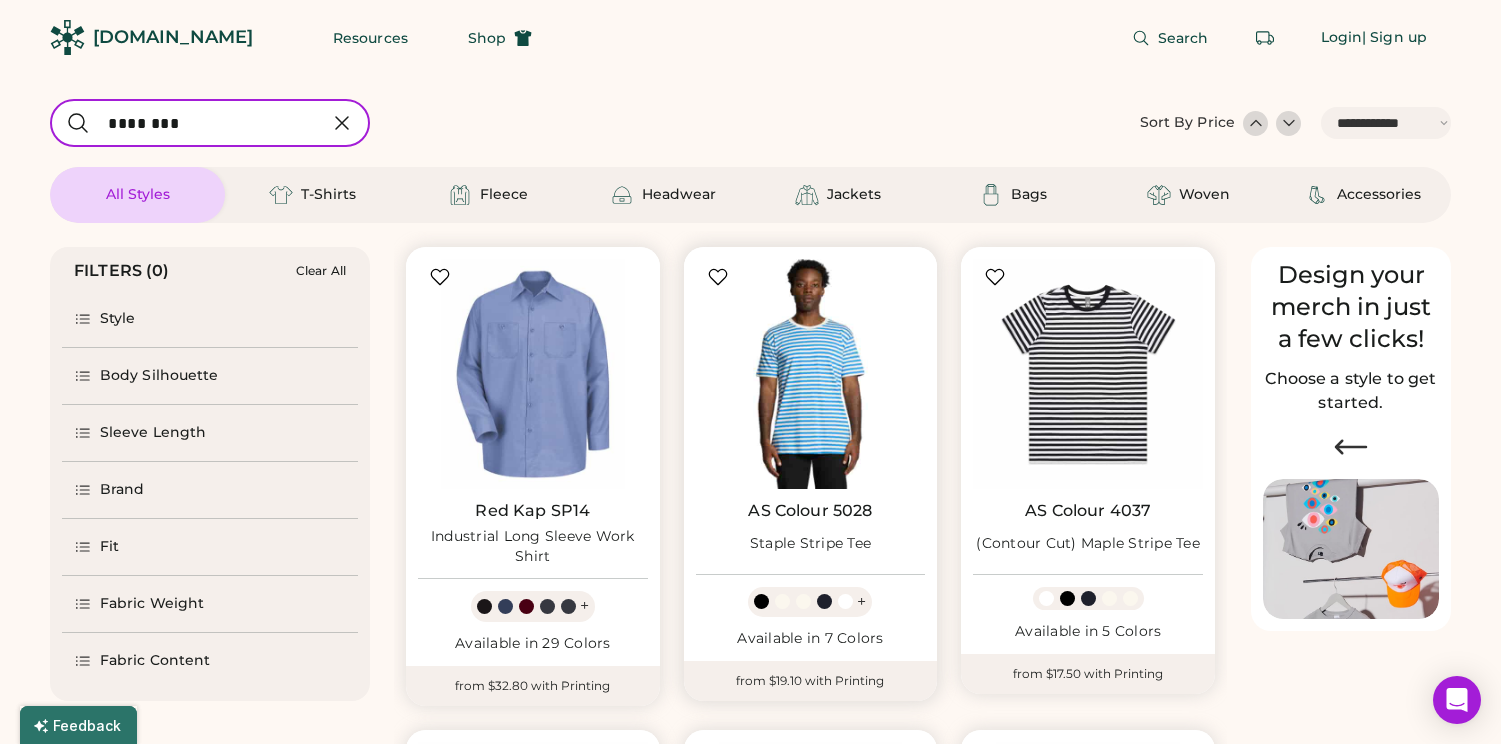 click at bounding box center [811, 374] 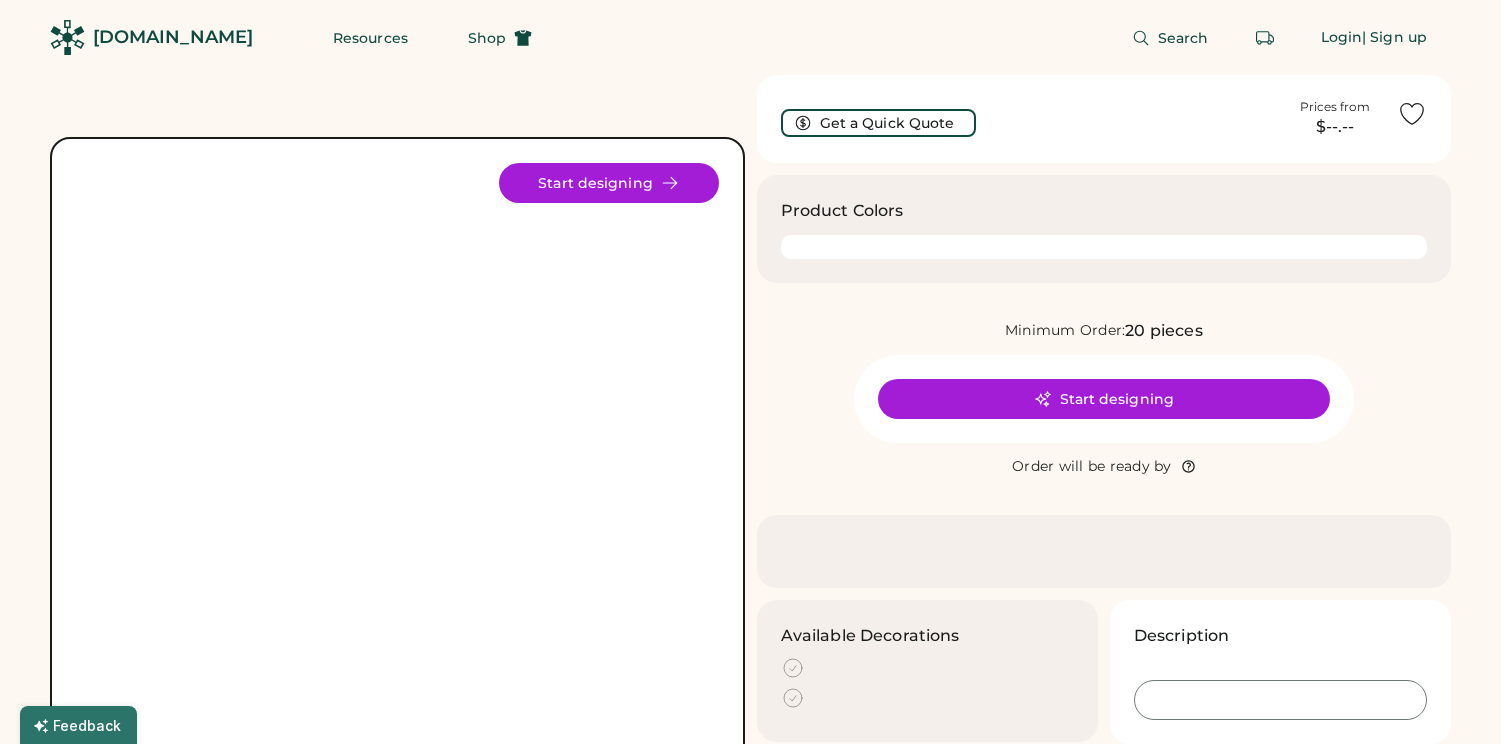 scroll, scrollTop: 0, scrollLeft: 0, axis: both 